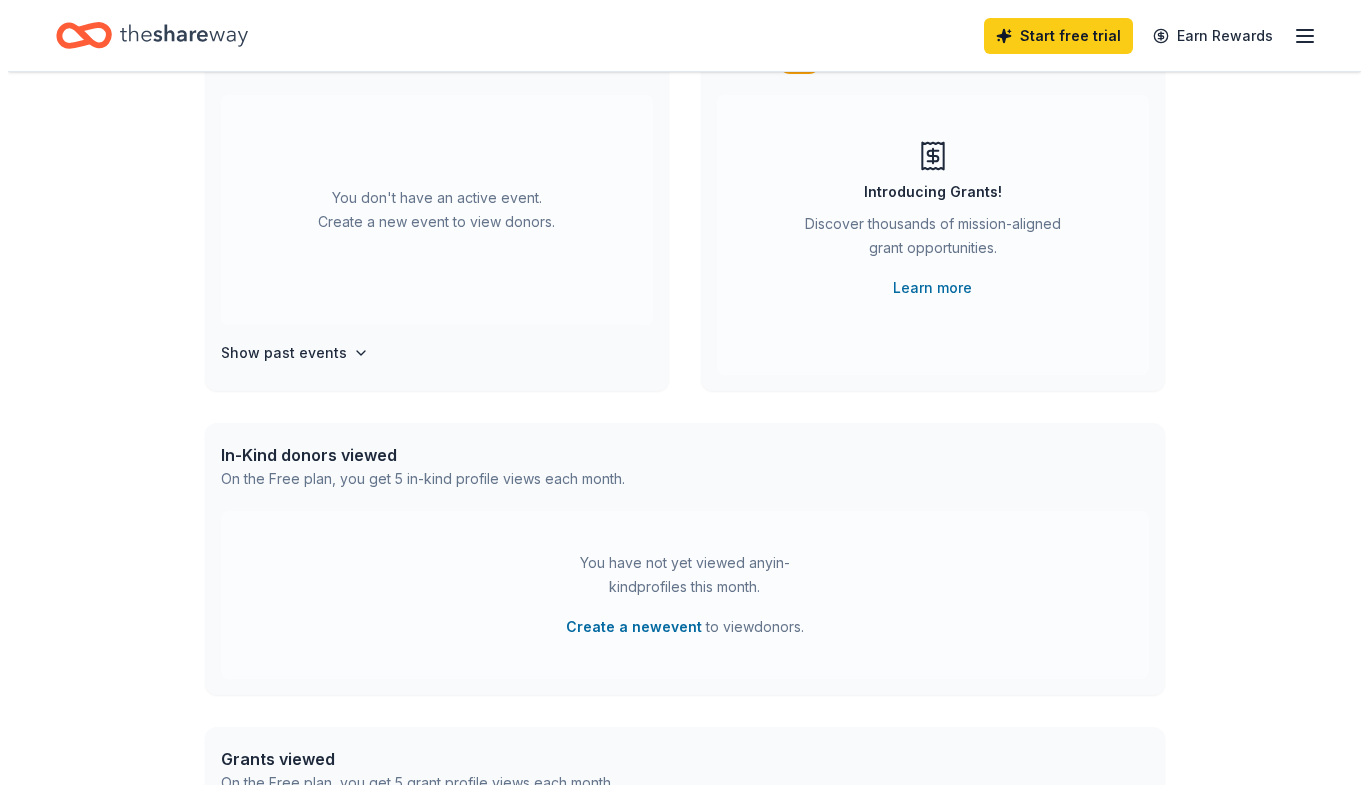 scroll, scrollTop: 0, scrollLeft: 0, axis: both 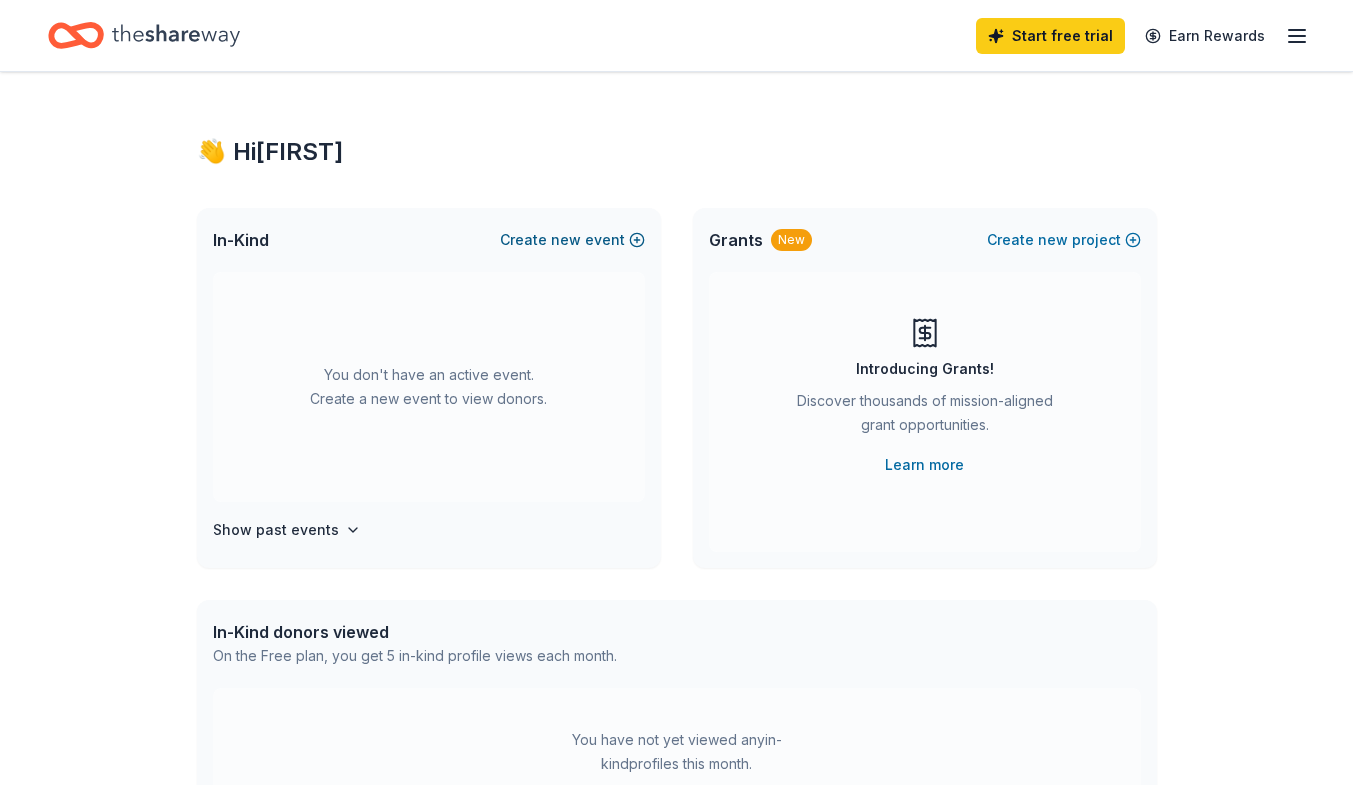 click on "new" at bounding box center (566, 240) 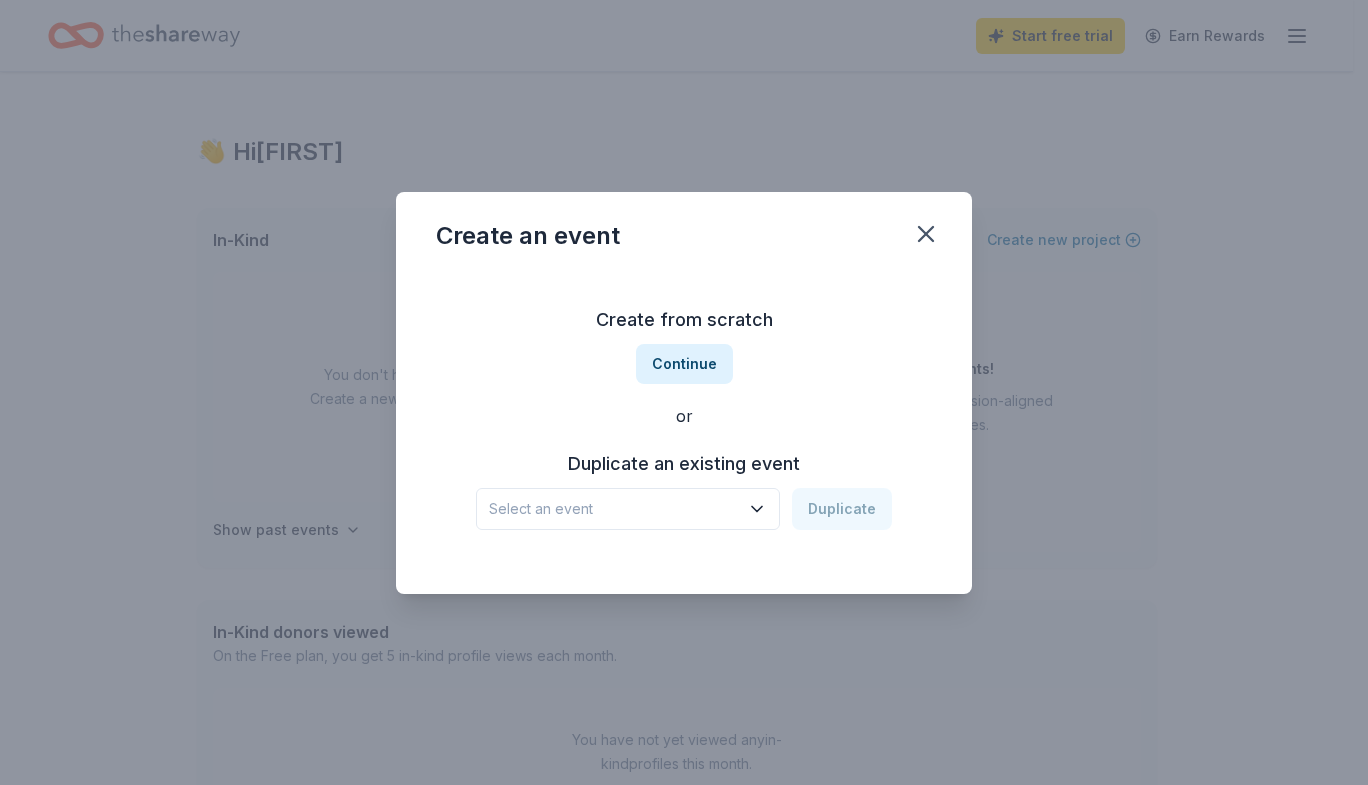 click on "Create from scratch Continue or Duplicate an existing event Select an event Duplicate" at bounding box center [684, 417] 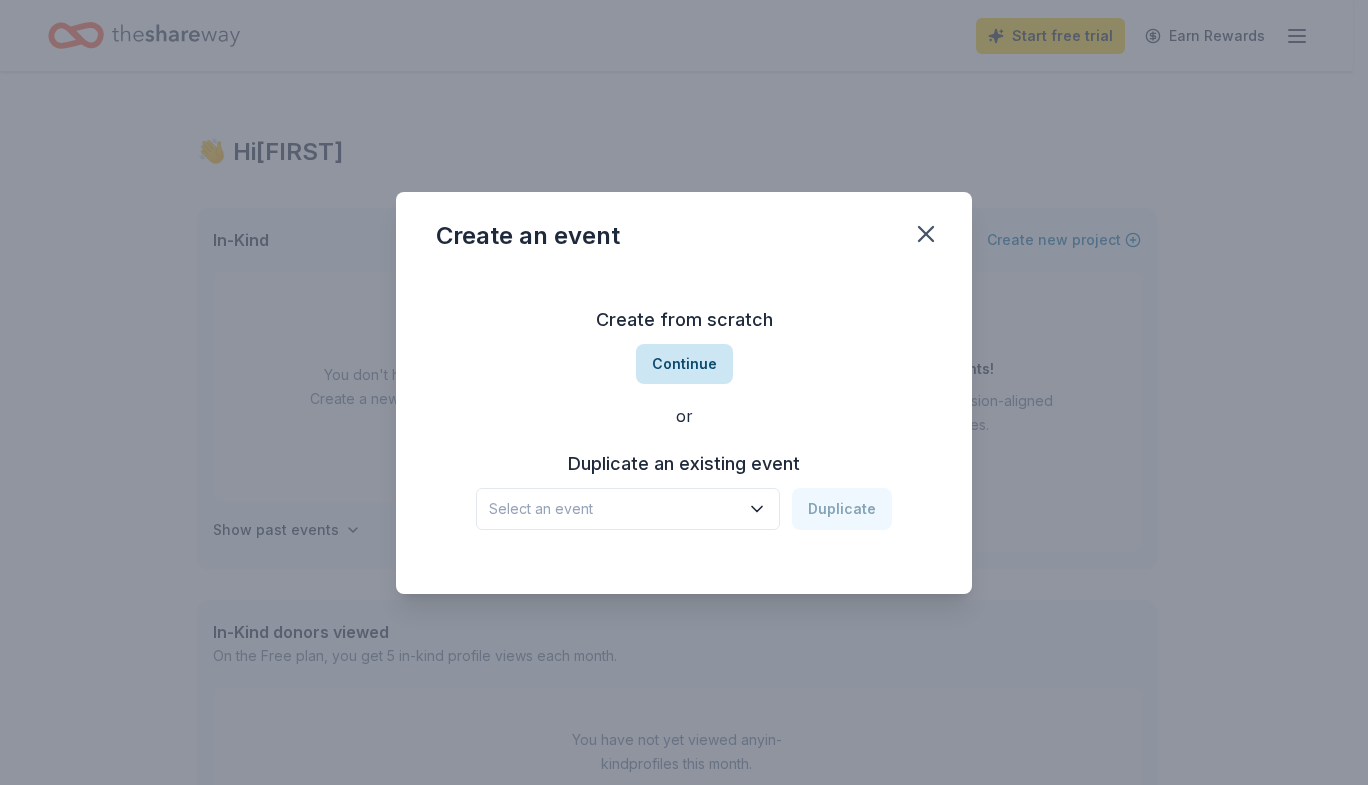 click on "Continue" at bounding box center [684, 364] 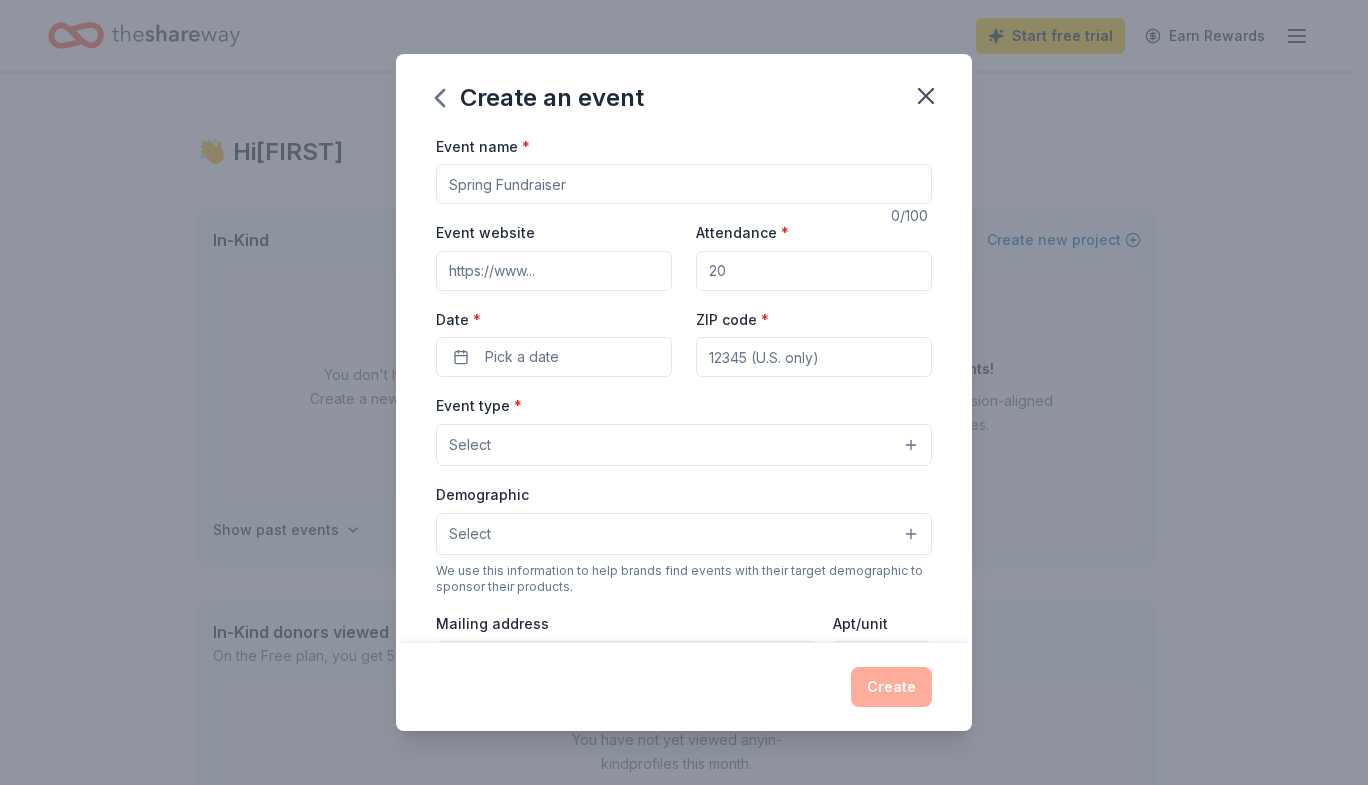click on "Event name *" at bounding box center (684, 184) 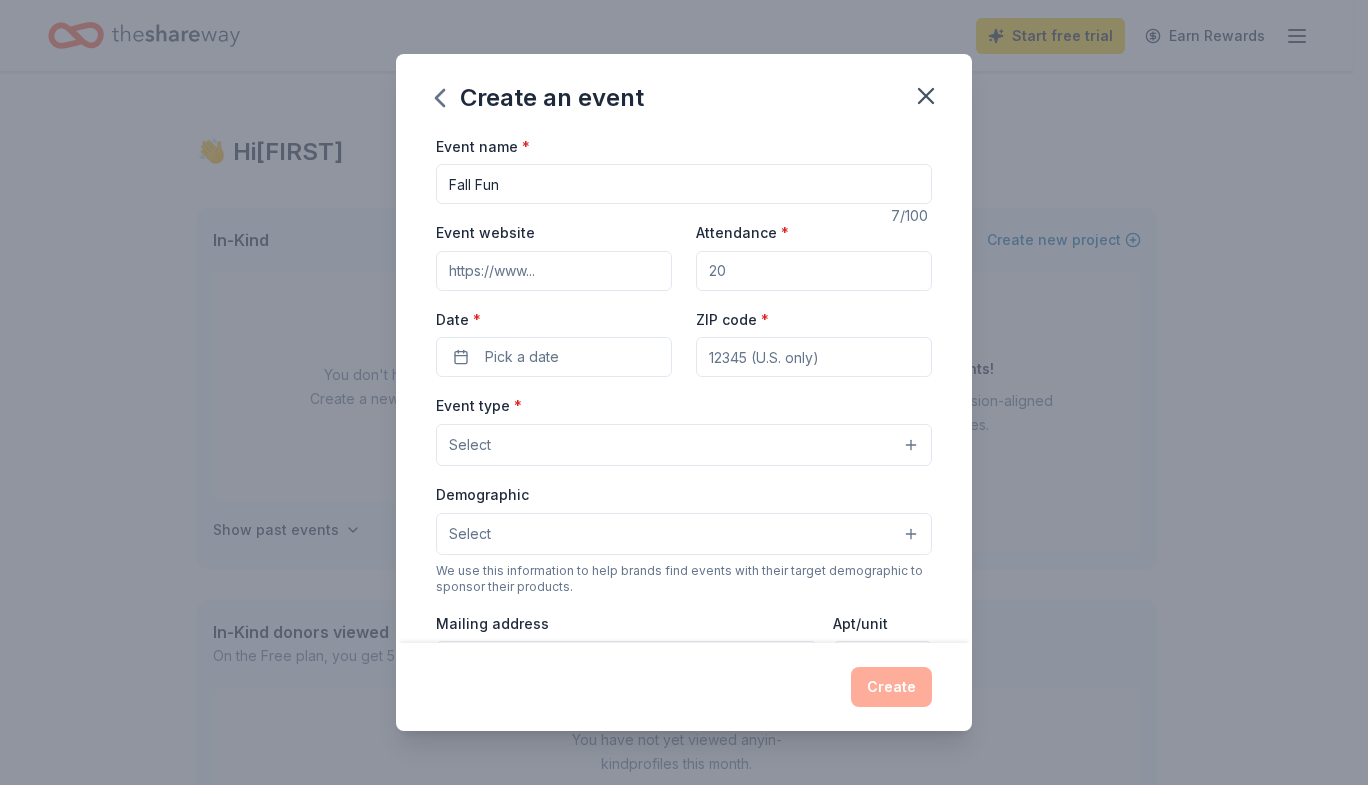 click on "Fall Fun" at bounding box center (684, 184) 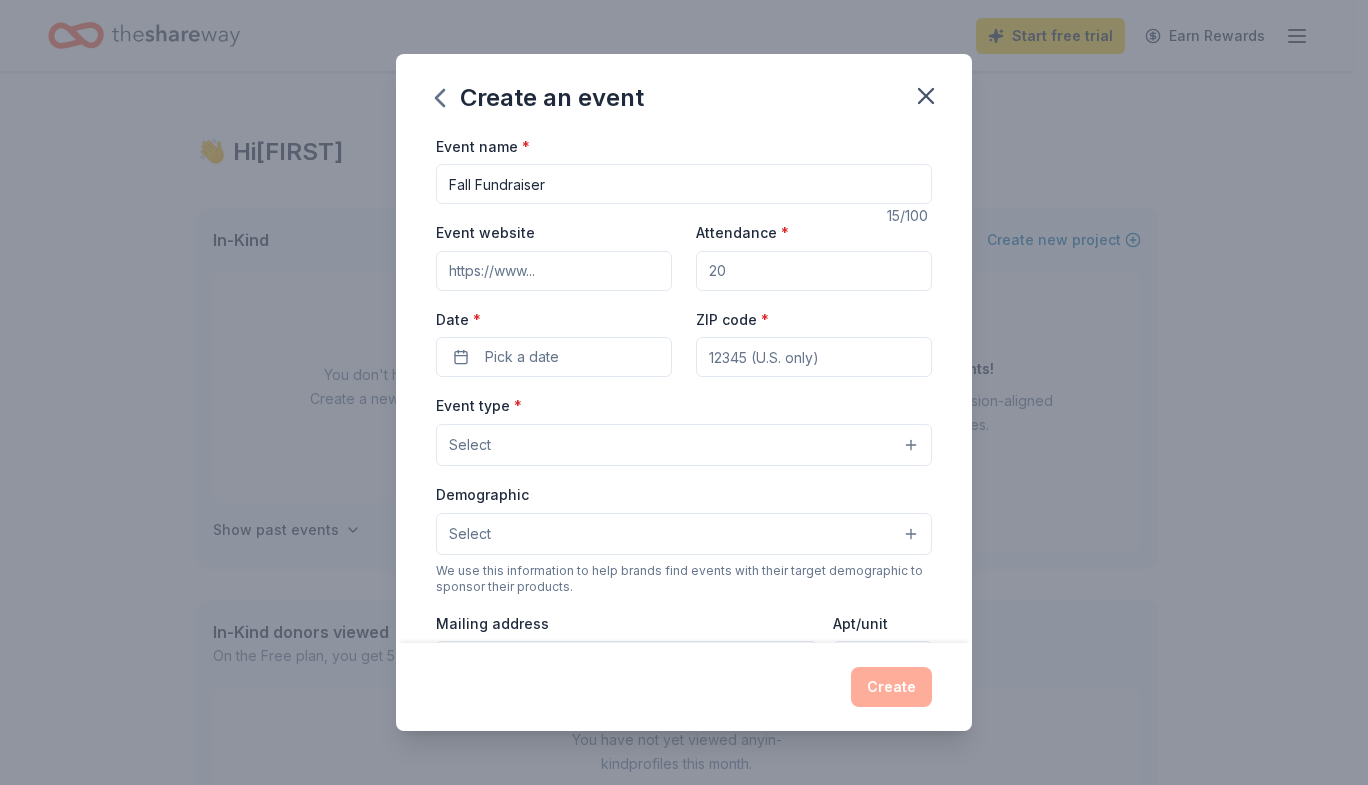 type on "Fall Fundraiser" 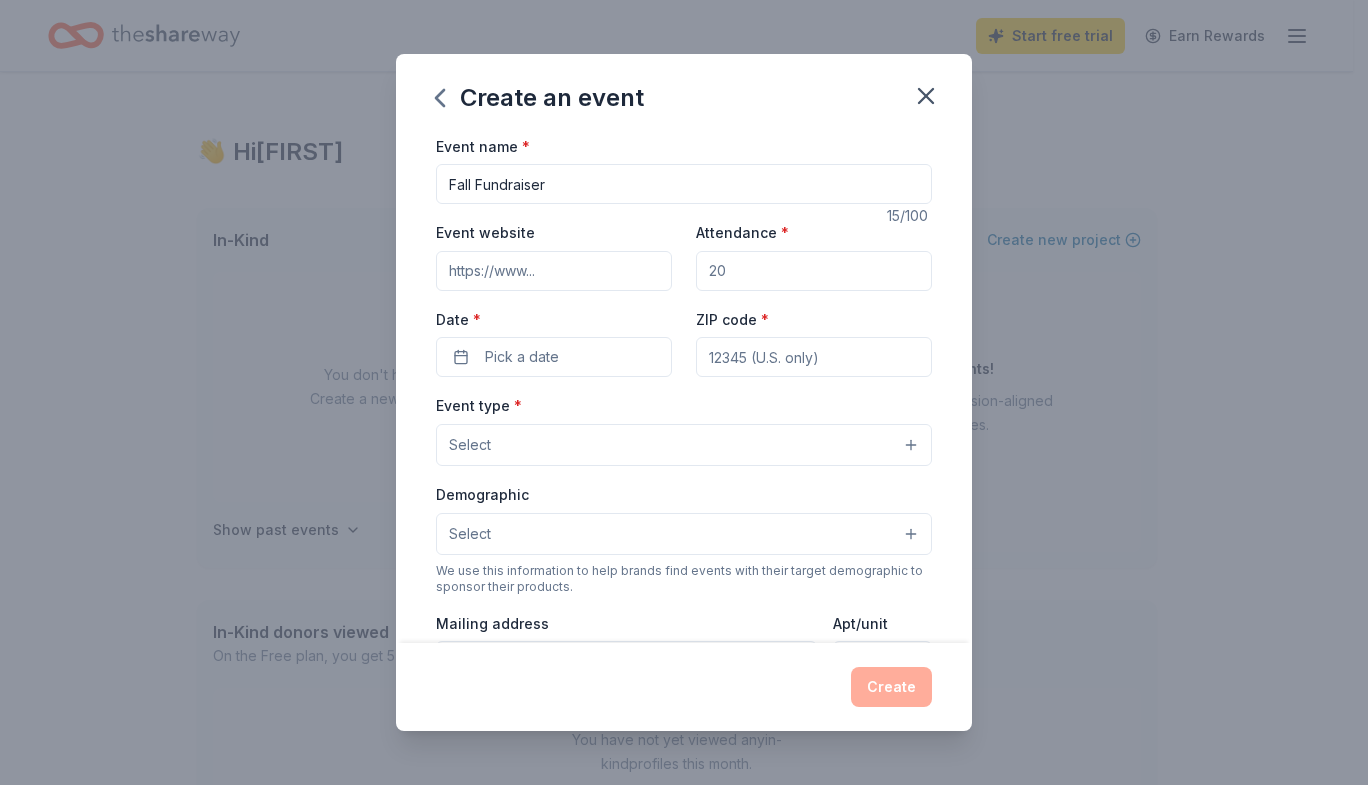 type on "100" 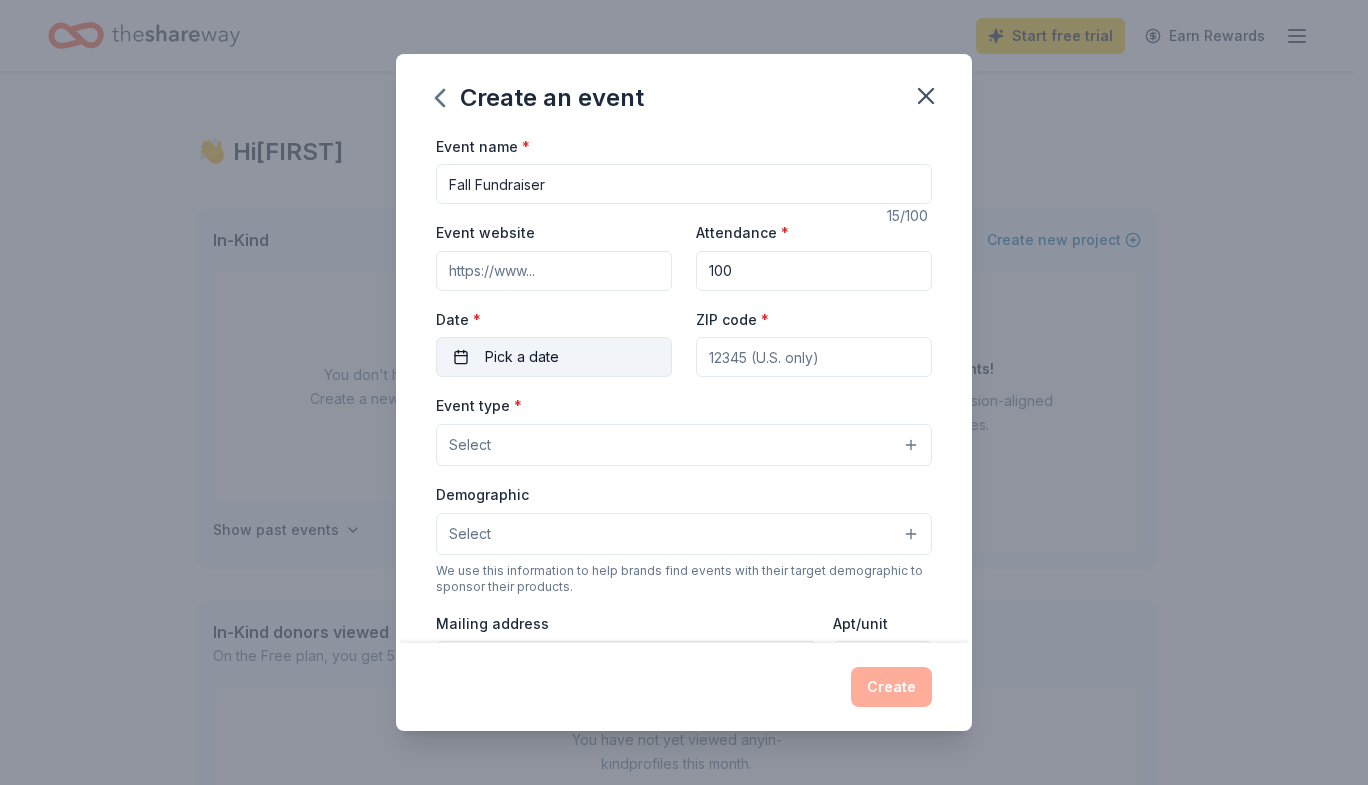 click on "Pick a date" at bounding box center [554, 357] 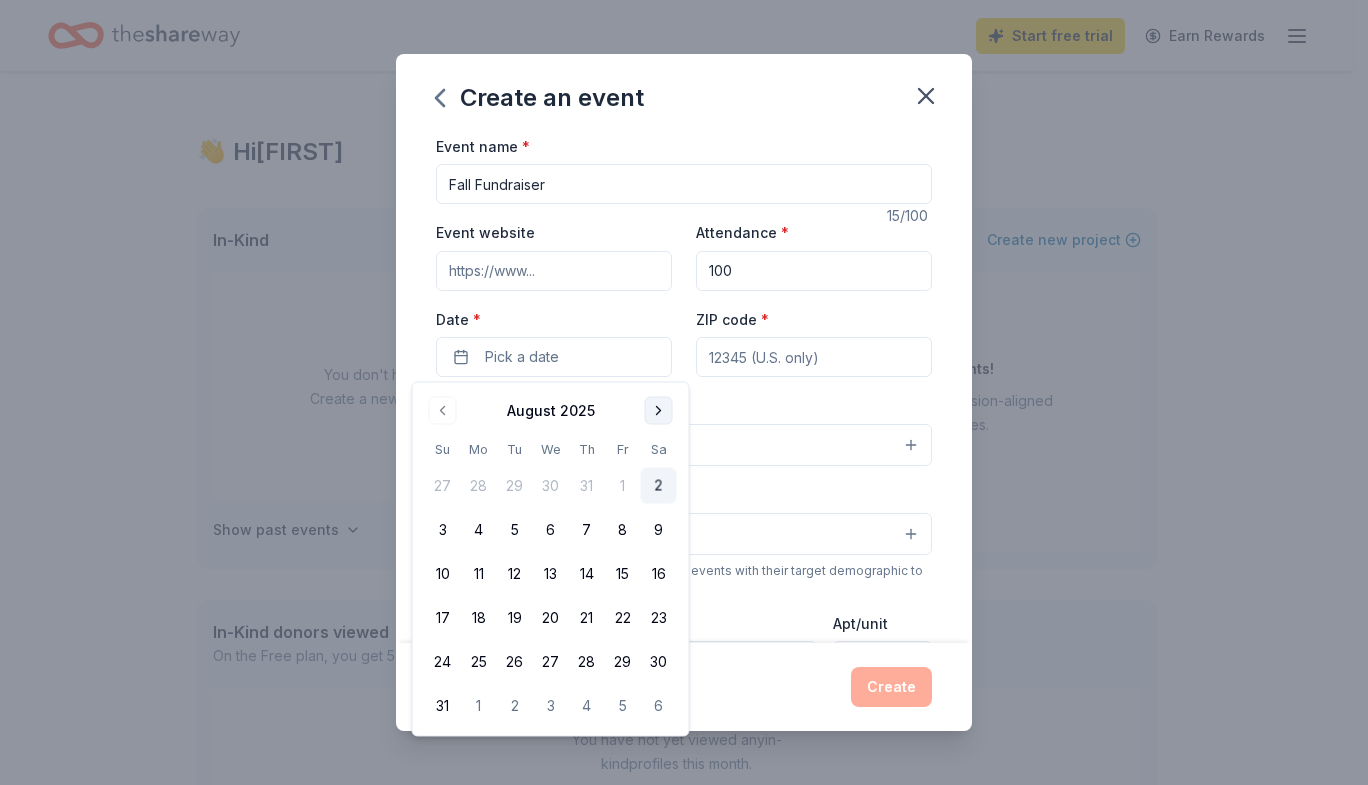 click at bounding box center [659, 411] 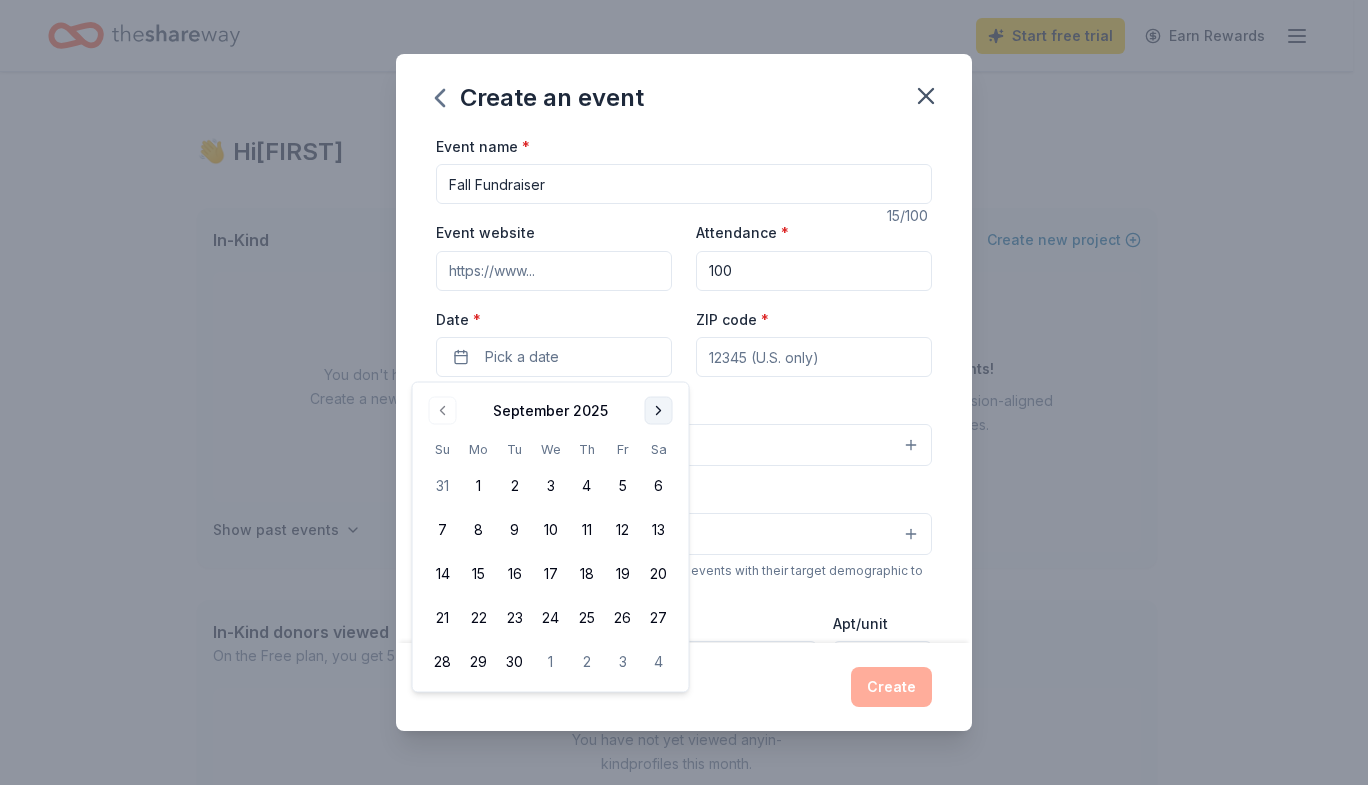 click at bounding box center [659, 411] 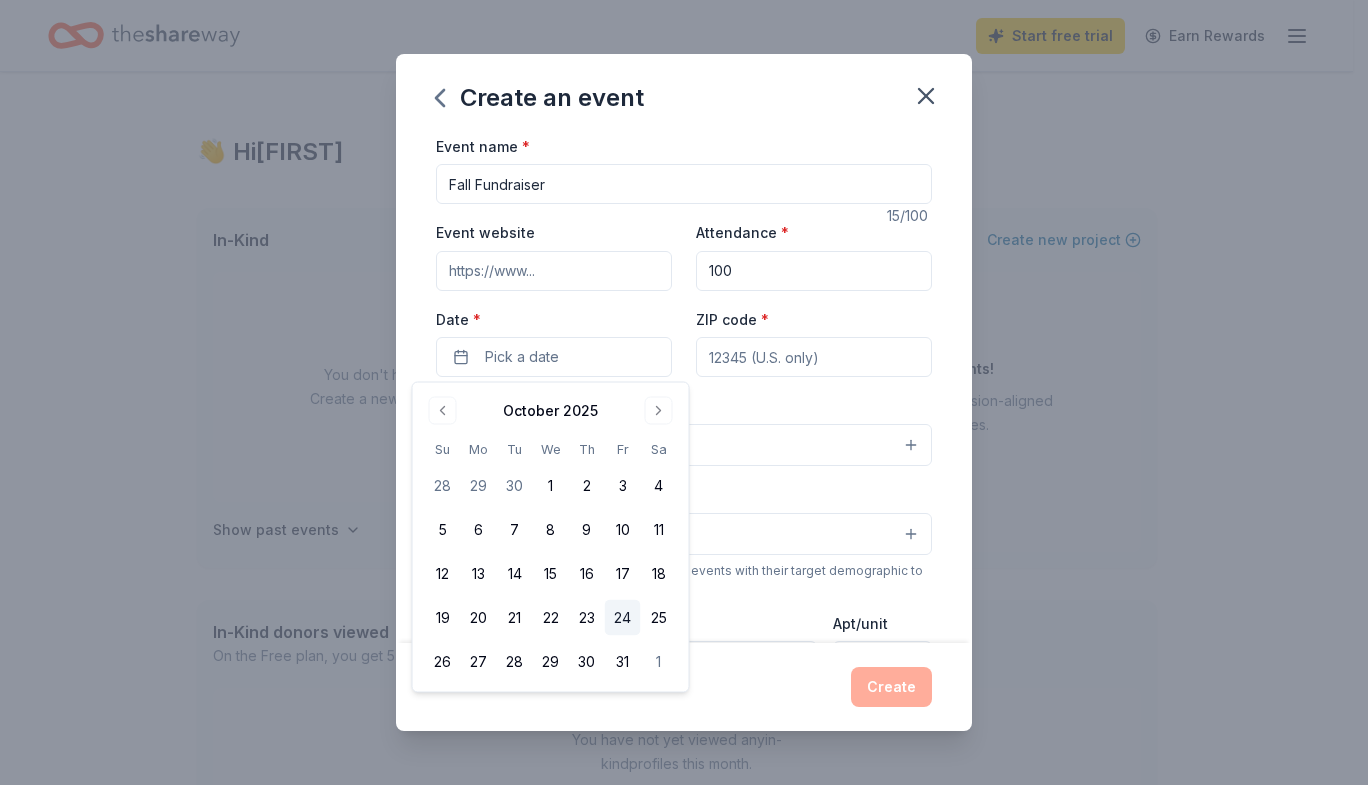 click on "24" at bounding box center [623, 618] 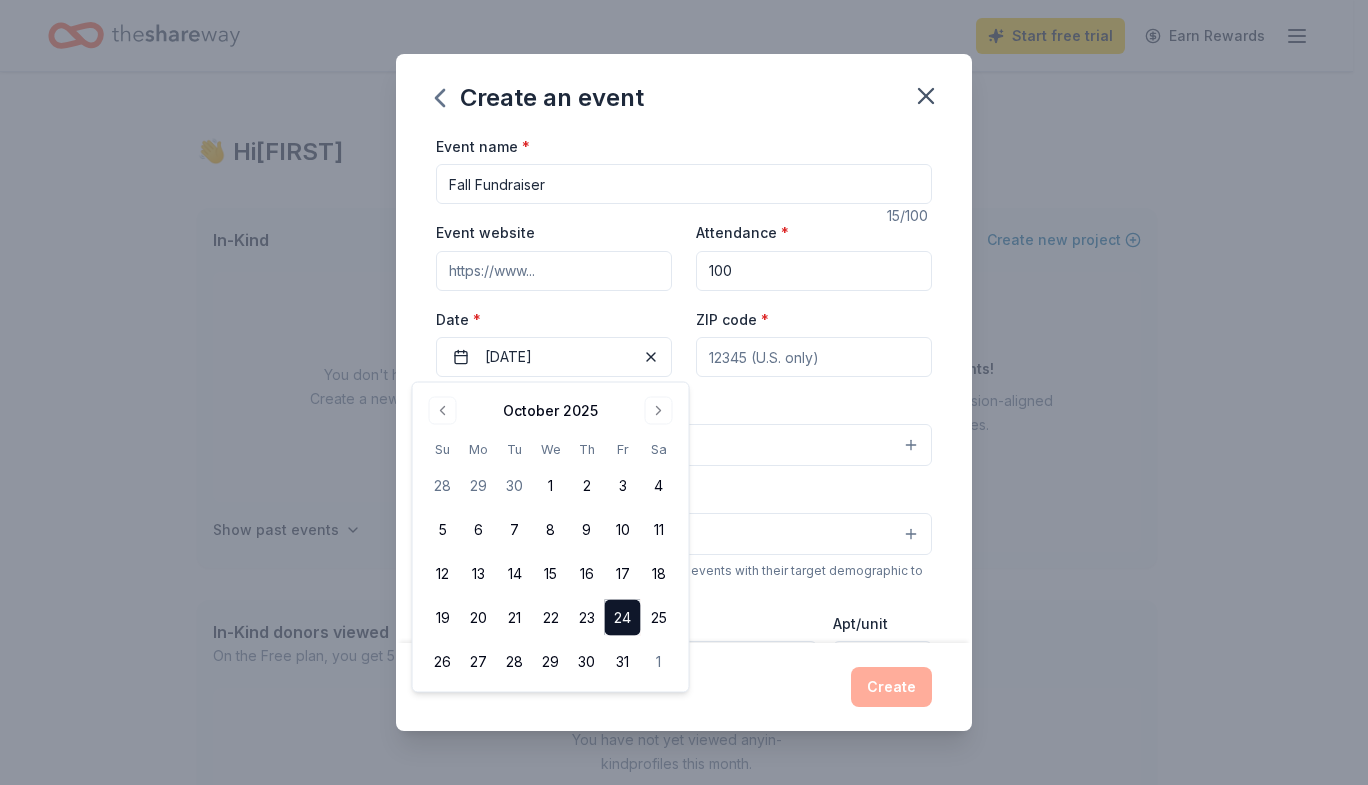click on "ZIP code *" at bounding box center [814, 357] 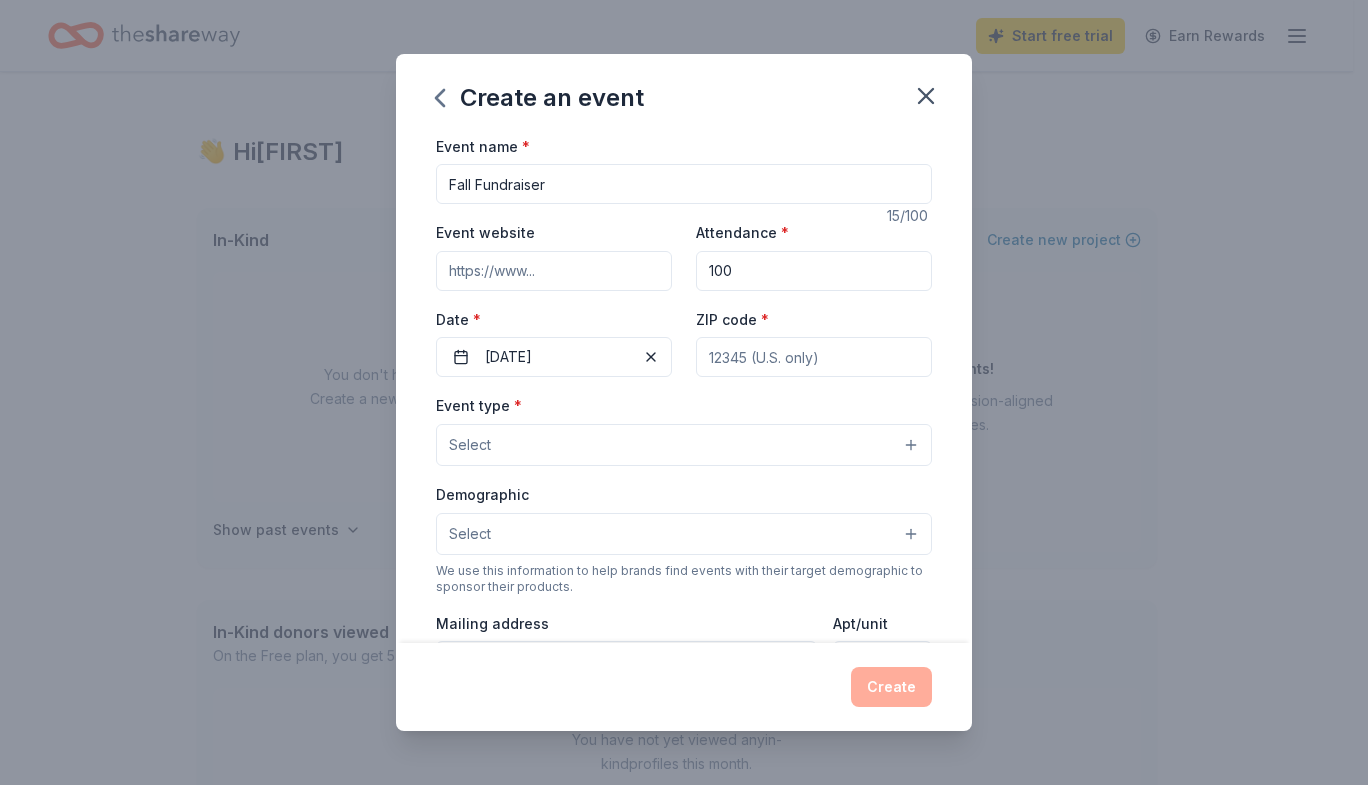 type on "77020" 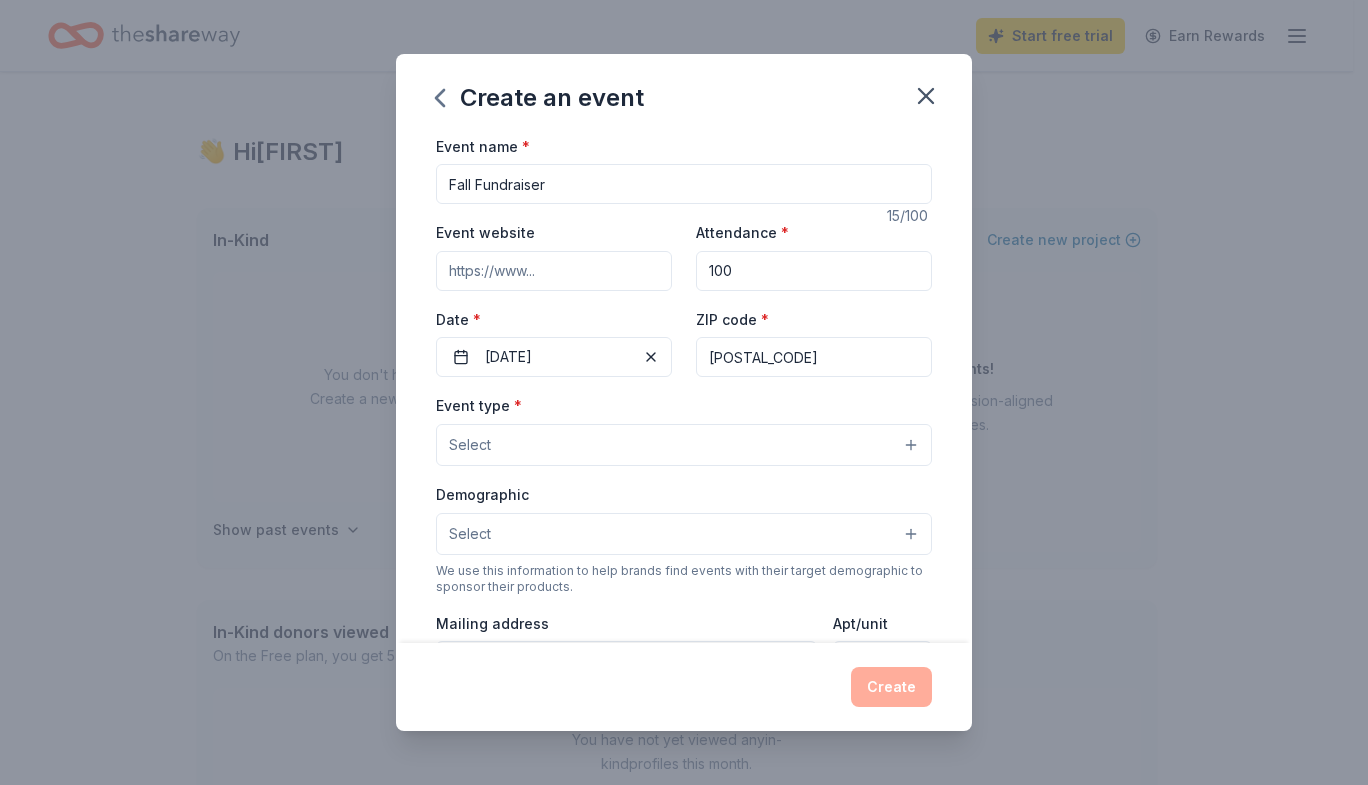 type on "4907 Farmer St" 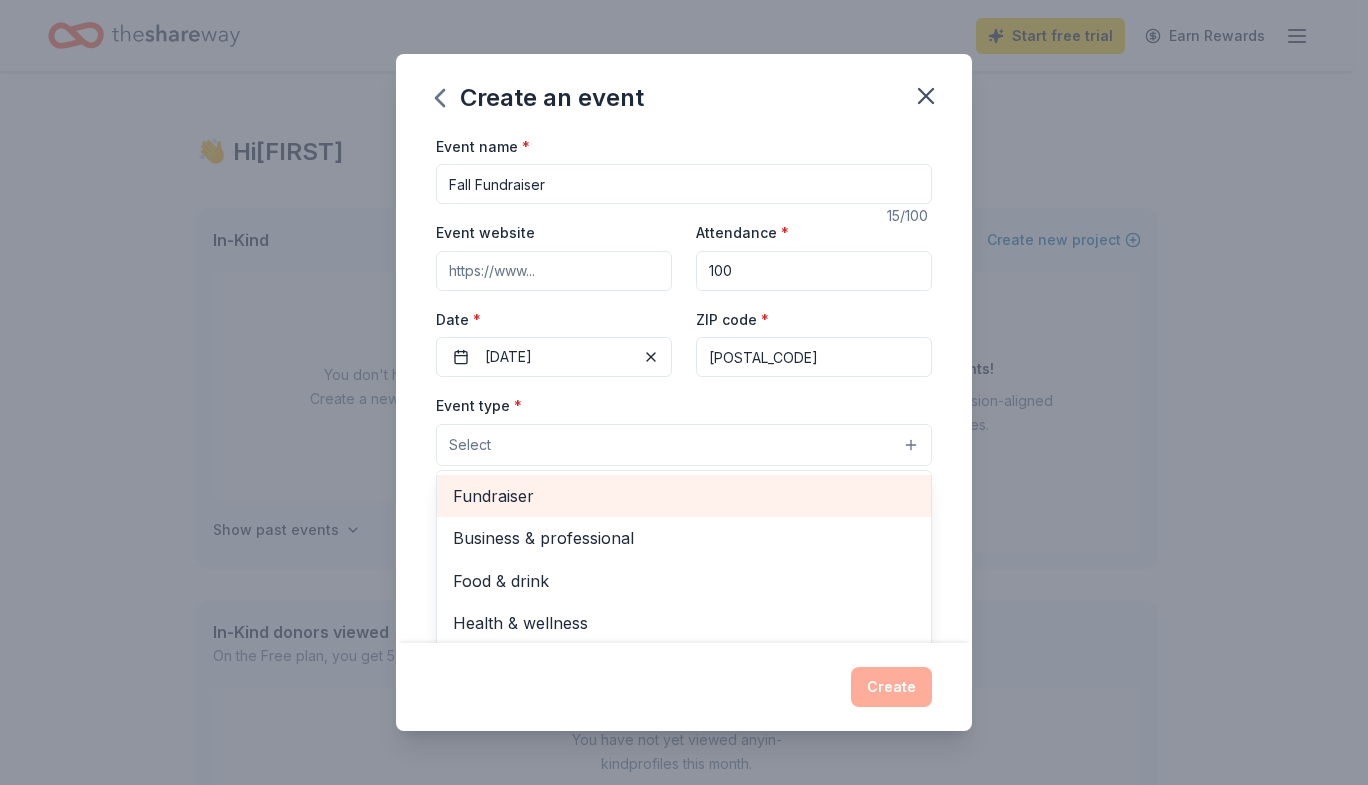 click on "Fundraiser" at bounding box center (684, 496) 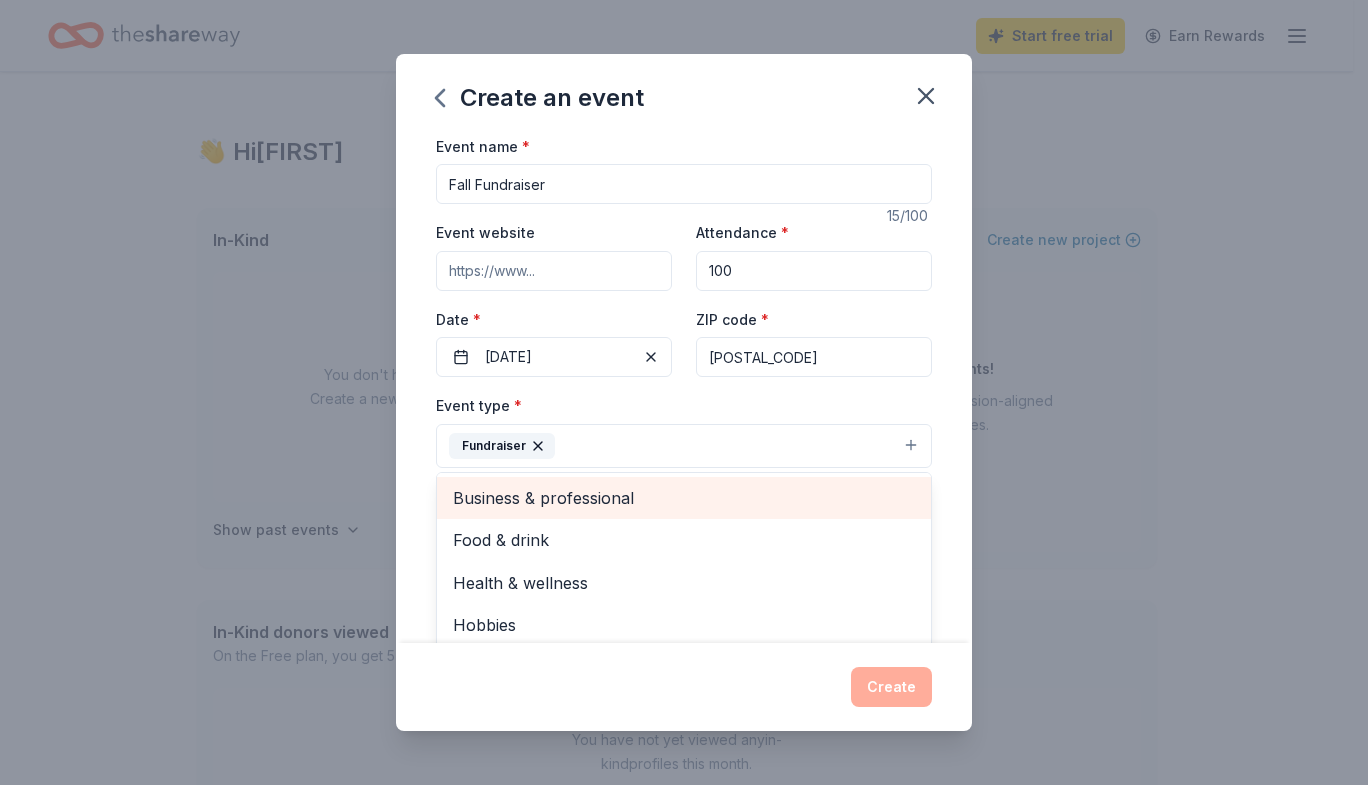 click on "Business & professional" at bounding box center [684, 498] 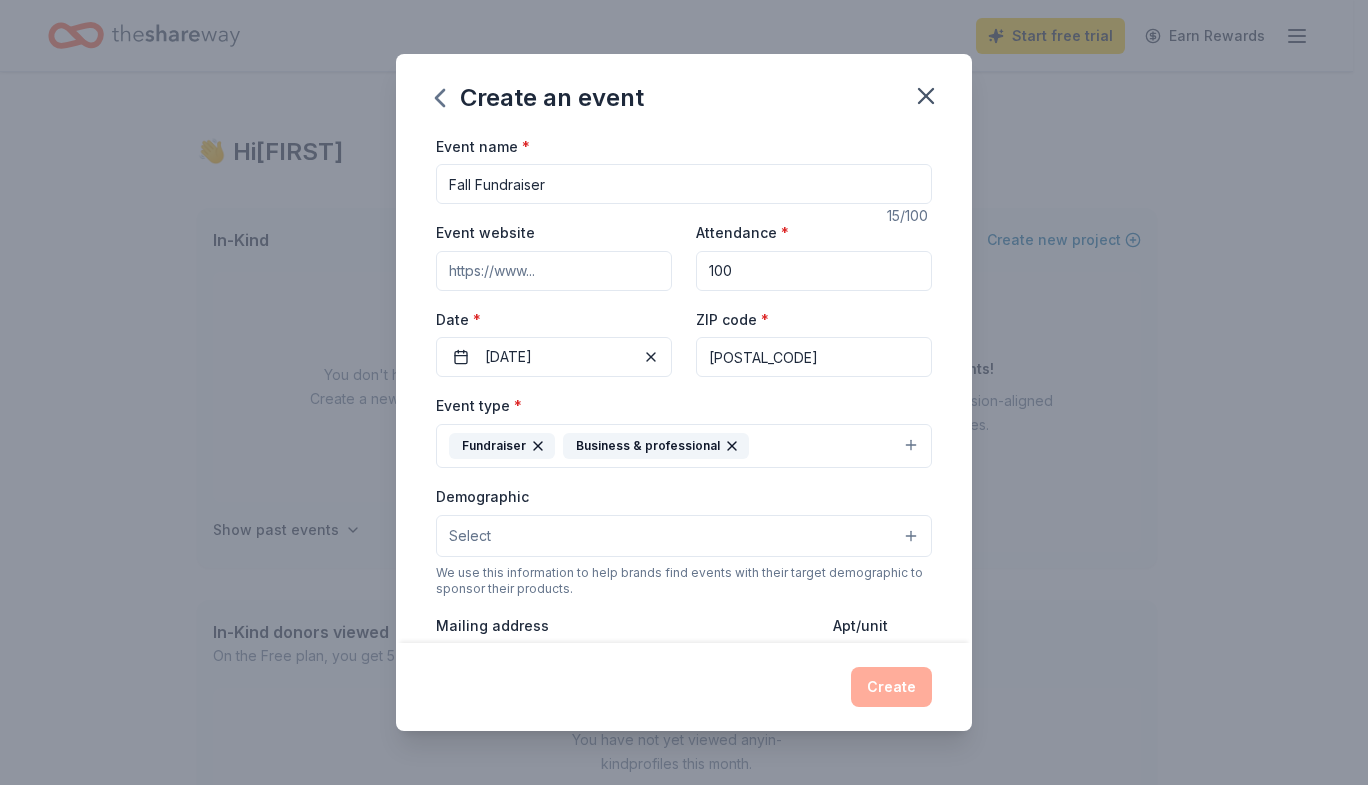click 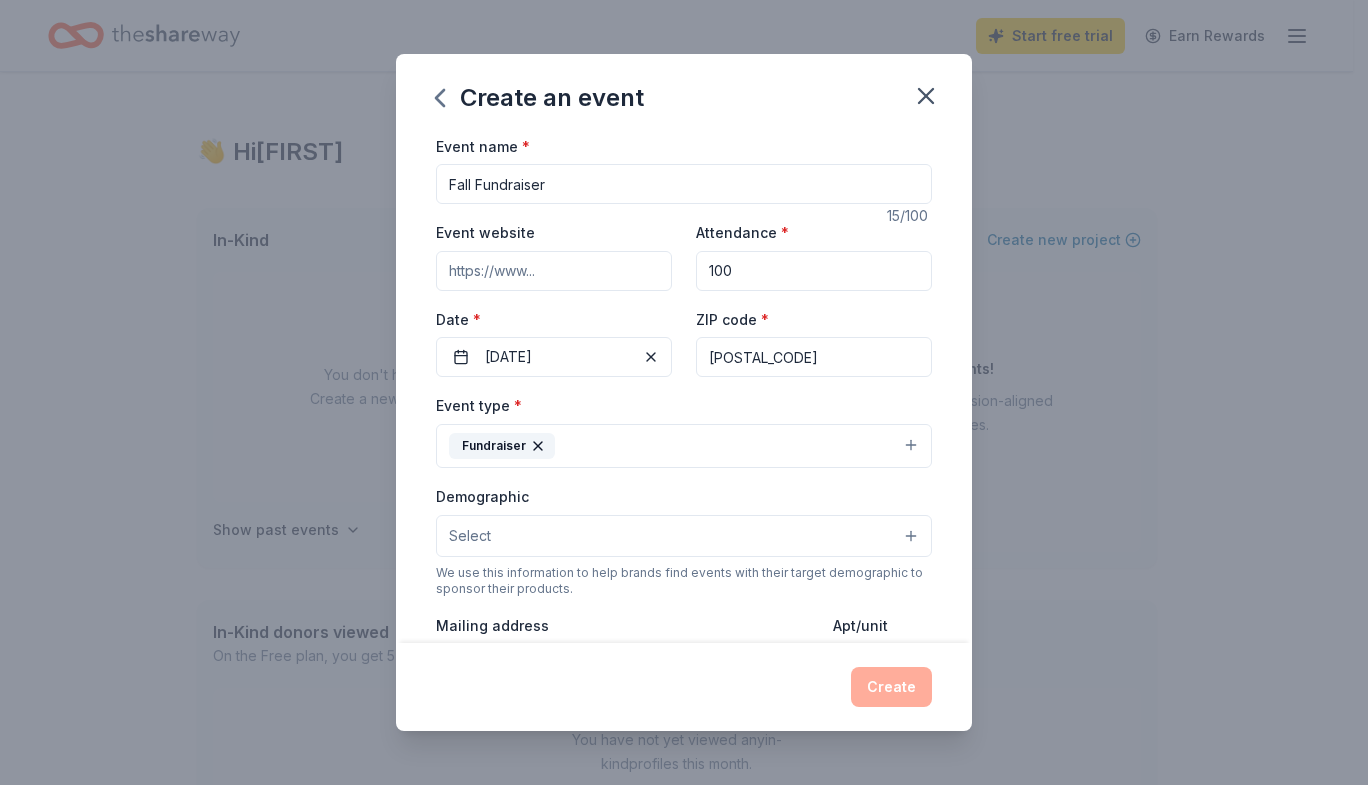 click on "Select" at bounding box center (684, 536) 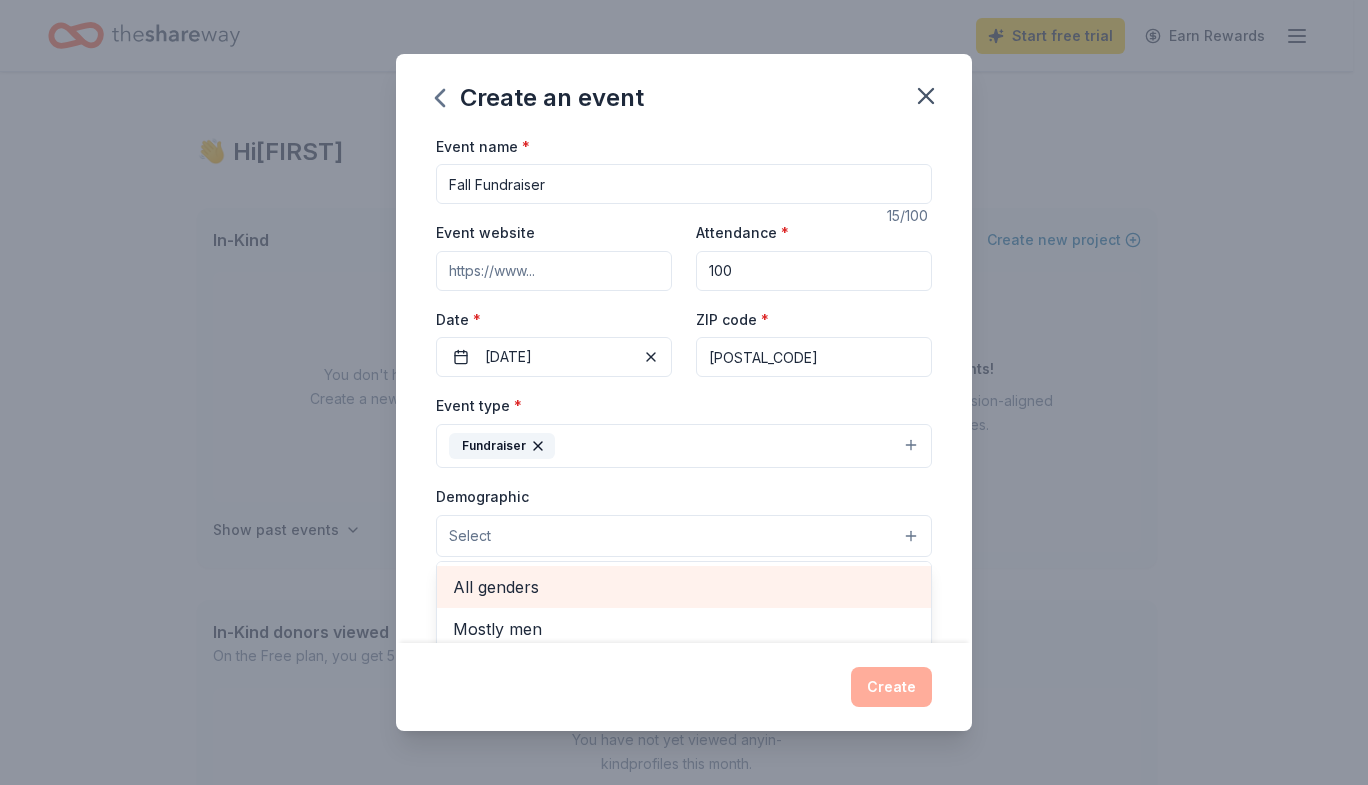 click on "All genders" at bounding box center [684, 587] 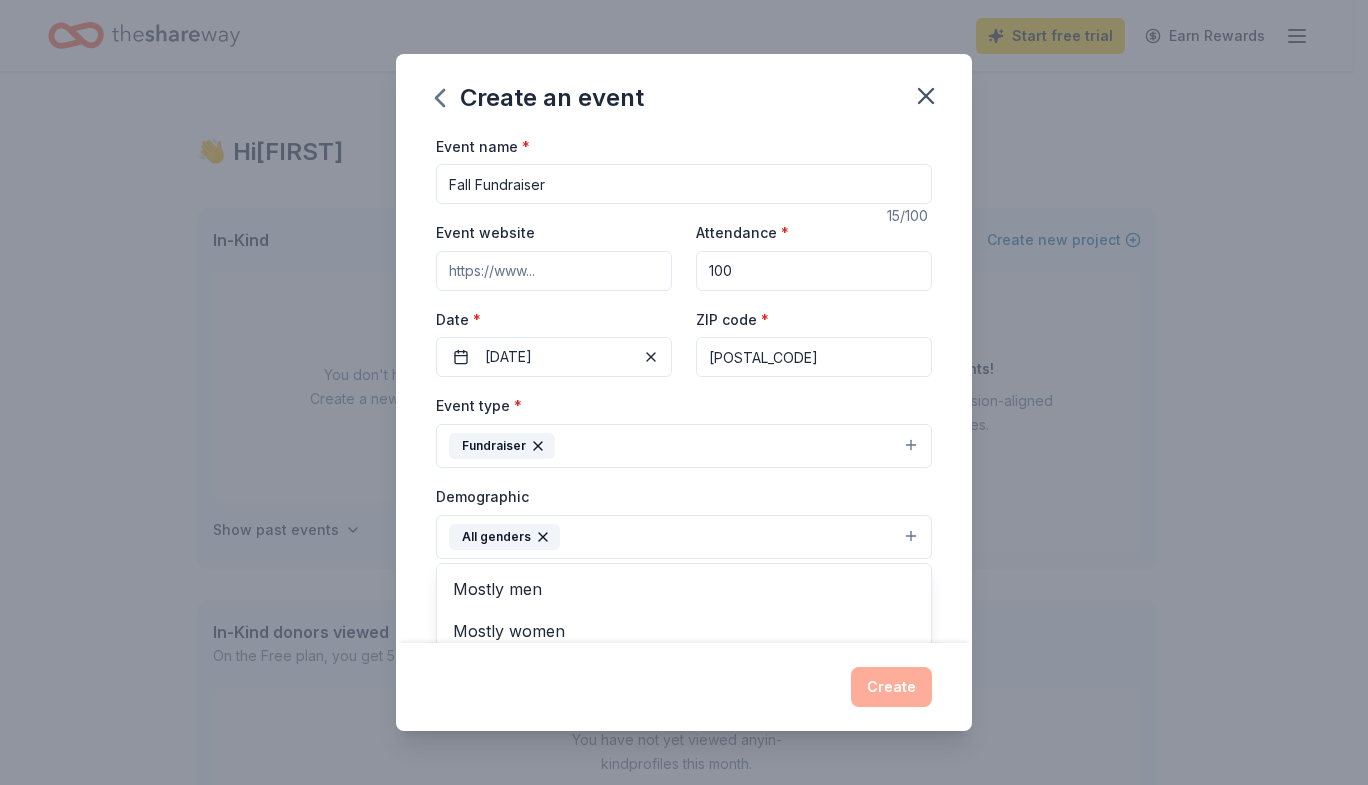 click on "Event name * Fall Fundraiser 15 /100 Event website Attendance * 100 Date * 10/24/2025 ZIP code * 77020 Event type * Fundraiser Demographic All genders Mostly men Mostly women All ages 0-10 yrs 10-20 yrs 20-30 yrs 30-40 yrs 40-50 yrs 50-60 yrs 60-70 yrs 70-80 yrs 80+ yrs We use this information to help brands find events with their target demographic to sponsor their products. Mailing address 4907 Farmer St Apt/unit Description What are you looking for? * Auction & raffle Meals Snacks Desserts Alcohol Beverages Send me reminders Email me reminders of donor application deadlines Recurring event" at bounding box center [684, 389] 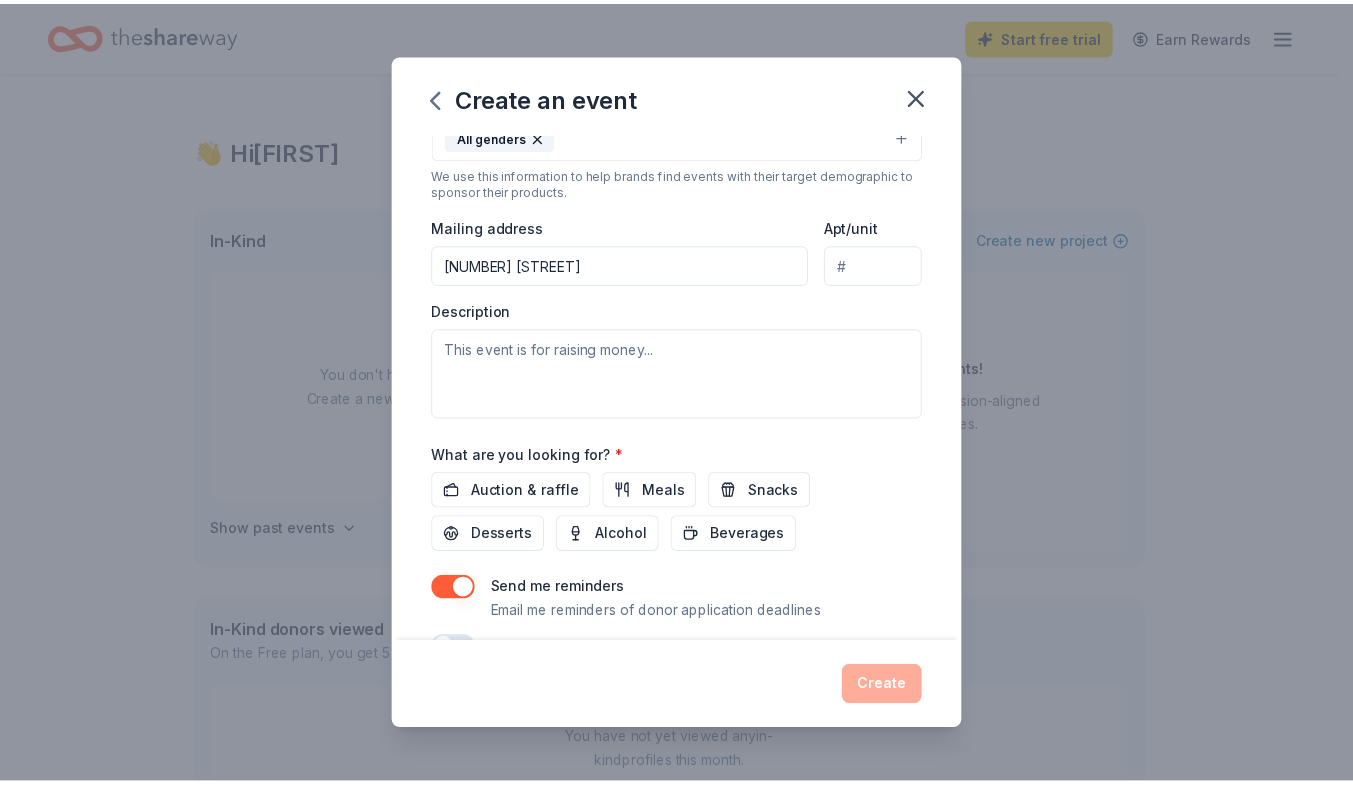 scroll, scrollTop: 450, scrollLeft: 0, axis: vertical 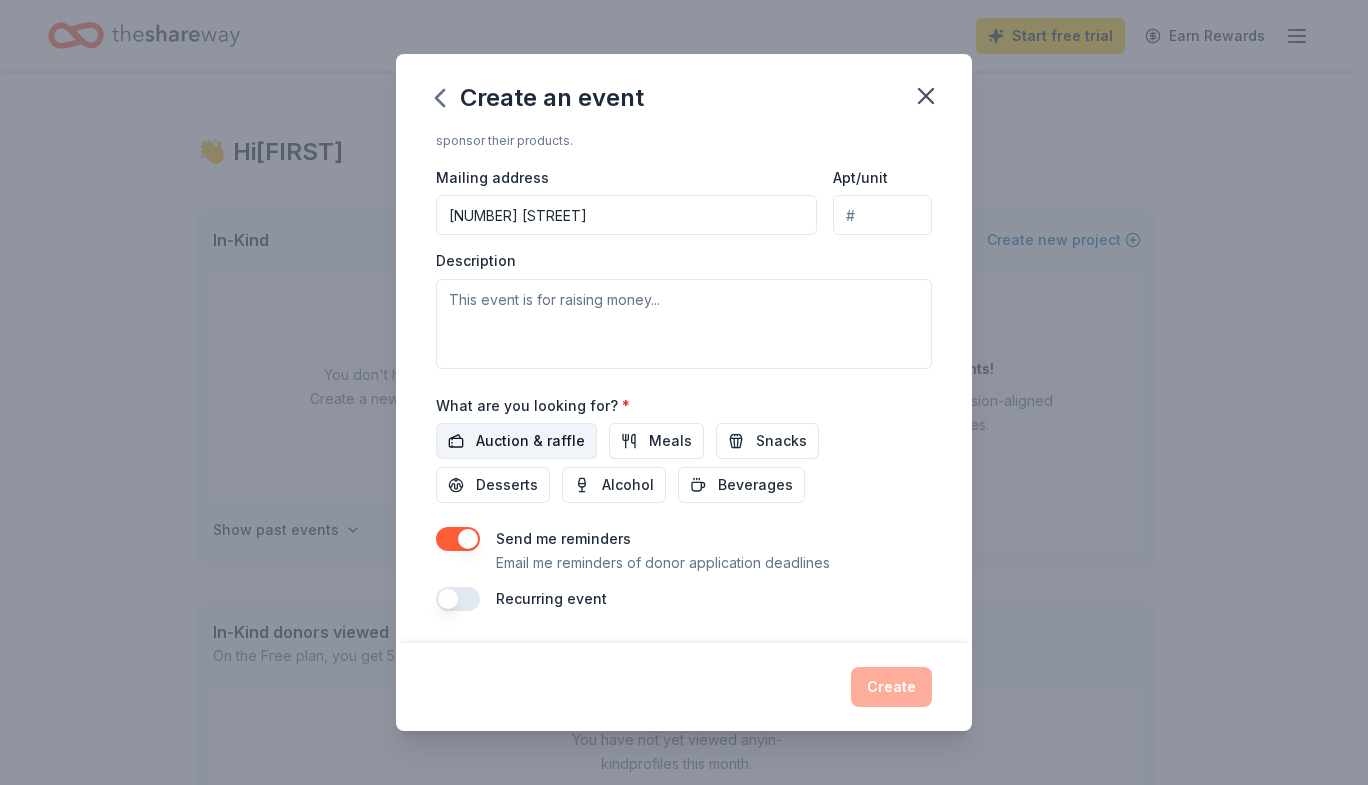 click on "Auction & raffle" at bounding box center (530, 441) 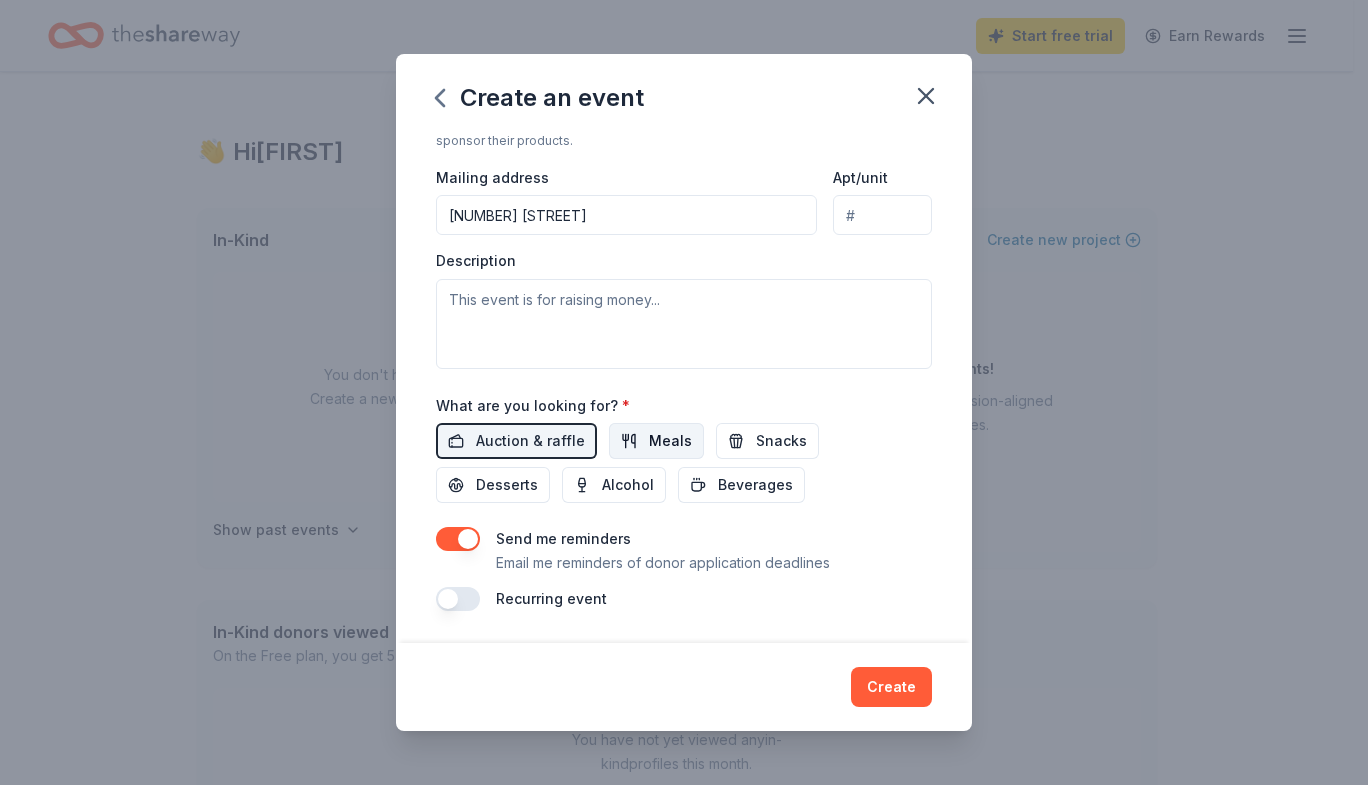 click on "Meals" at bounding box center (670, 441) 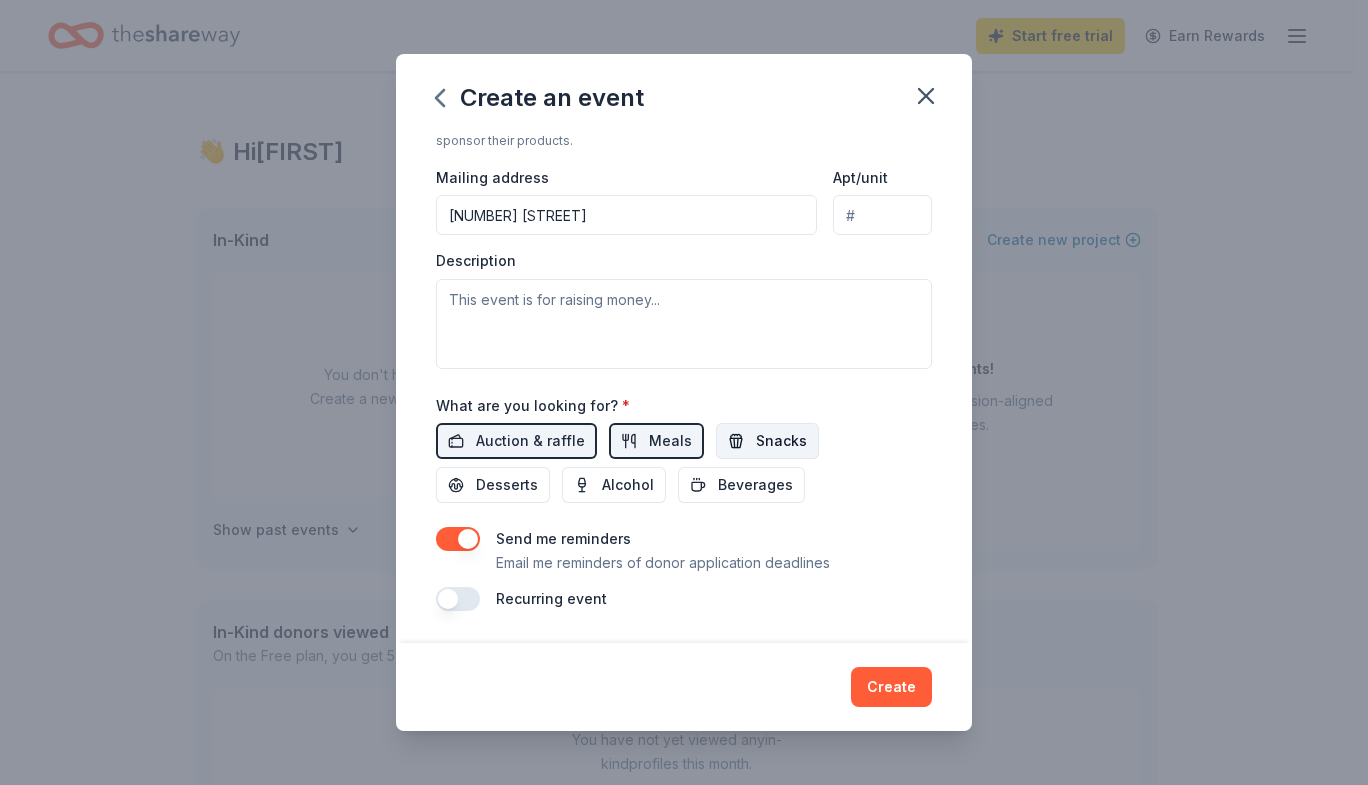 click on "Snacks" at bounding box center [781, 441] 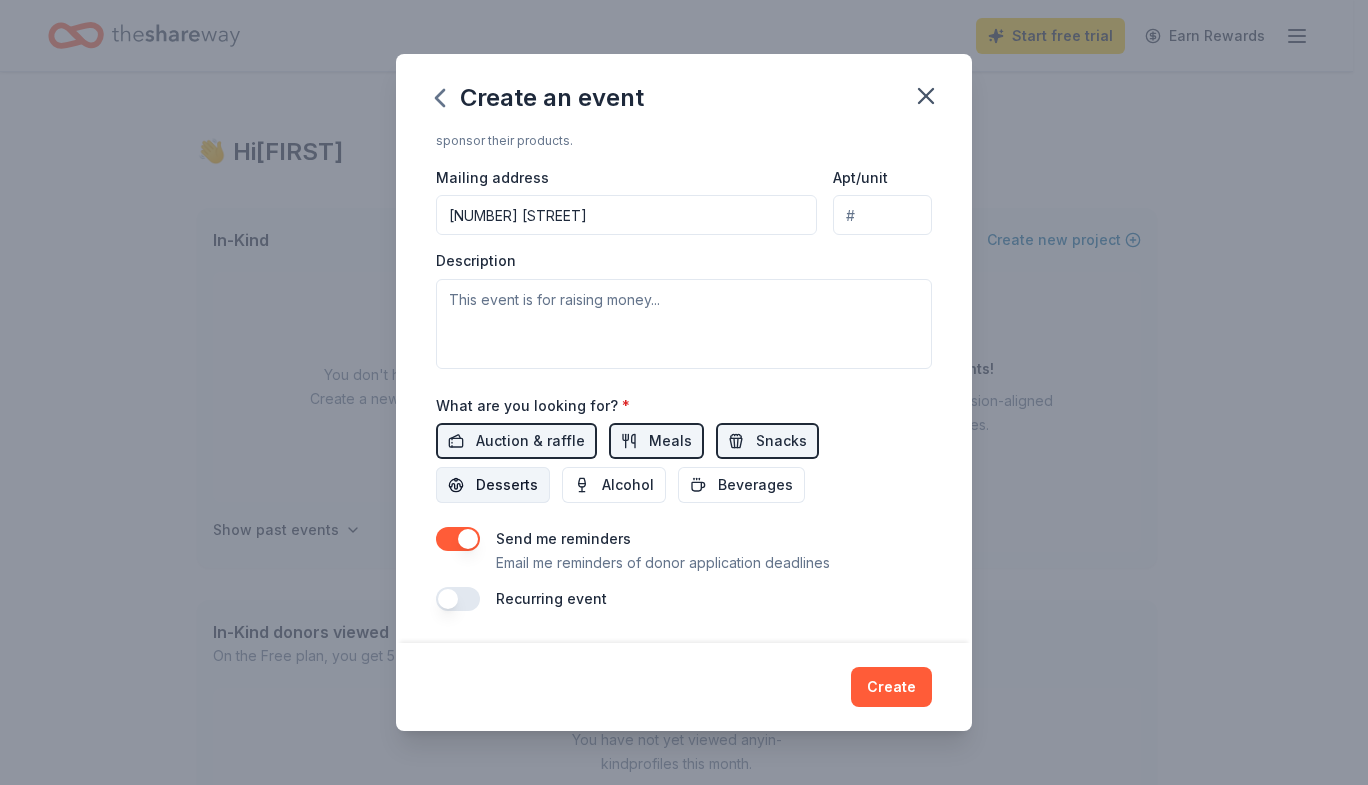 click on "Desserts" at bounding box center [507, 485] 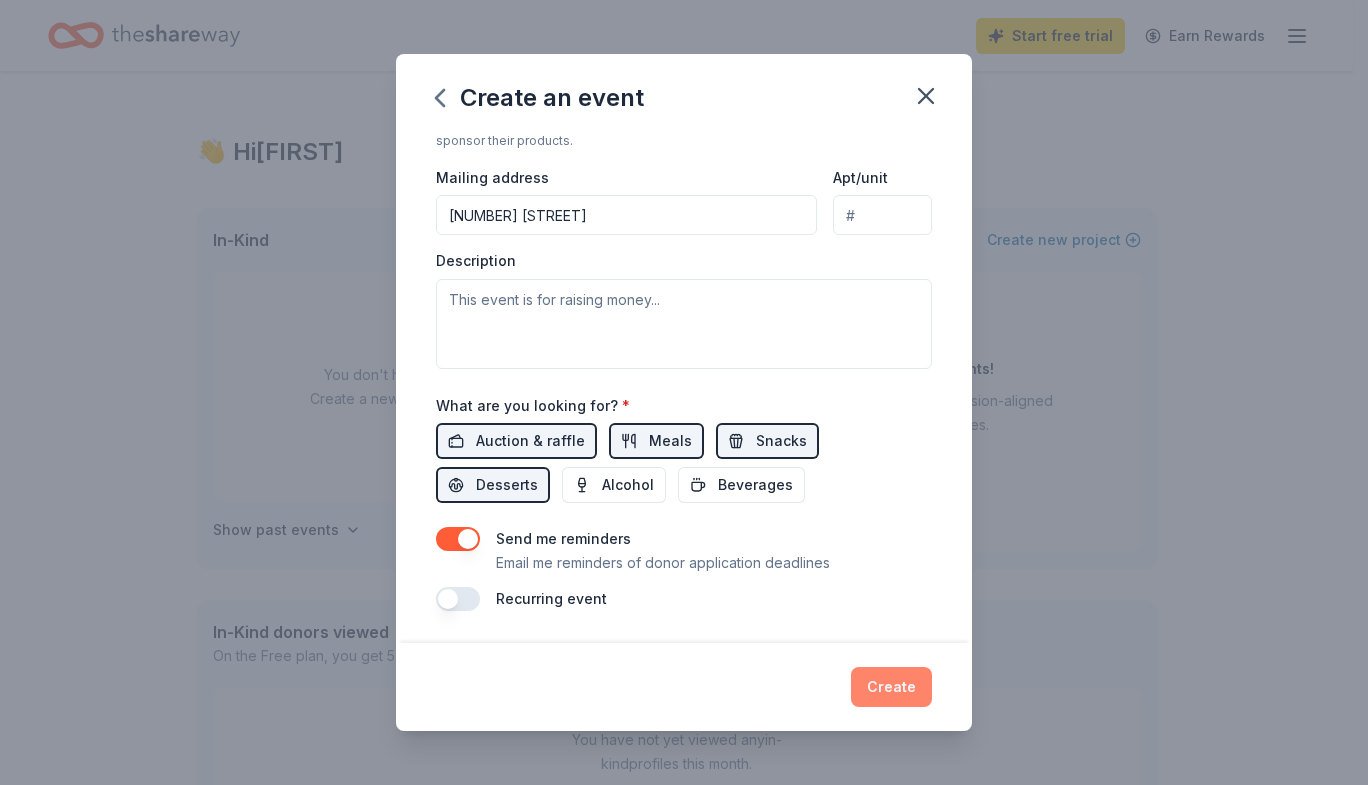 click on "Create" at bounding box center [891, 687] 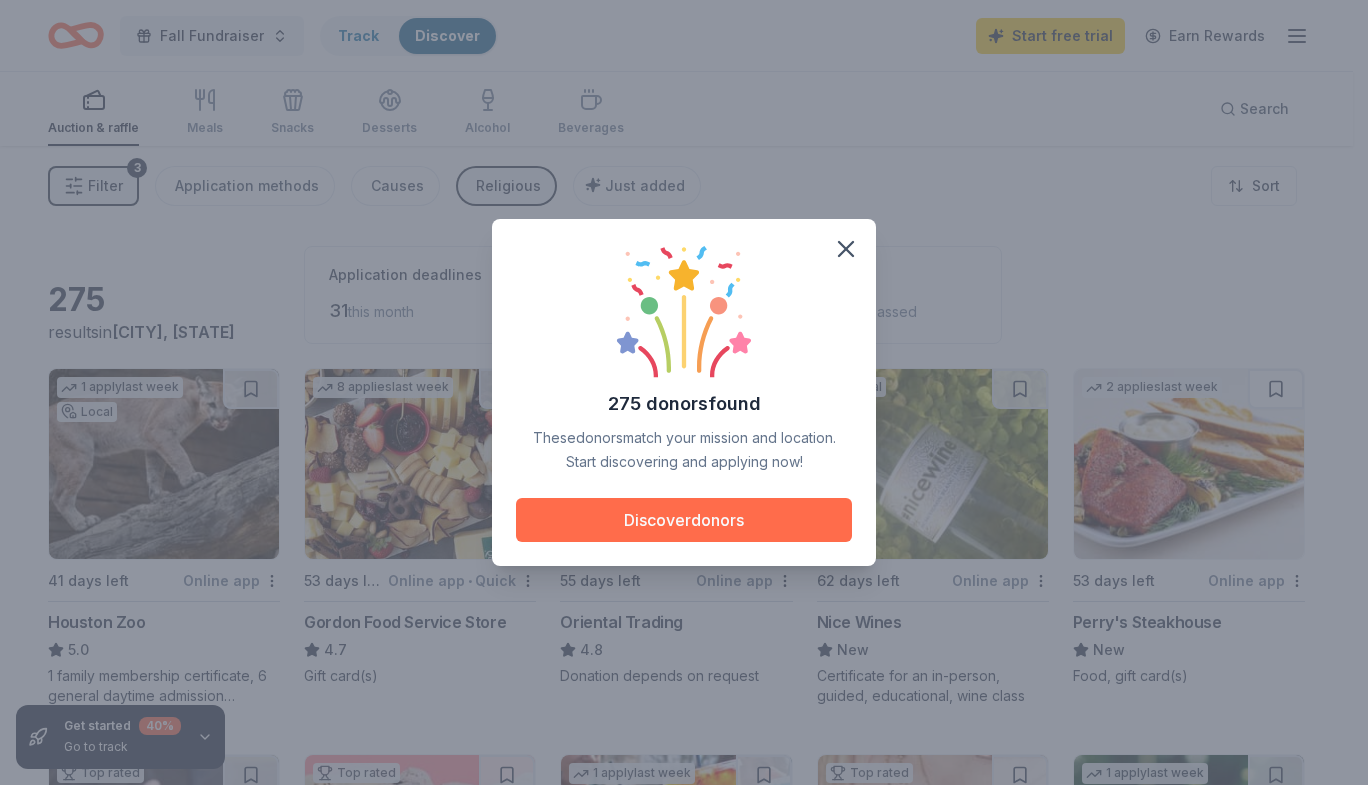 click on "Discover  donors" at bounding box center [684, 520] 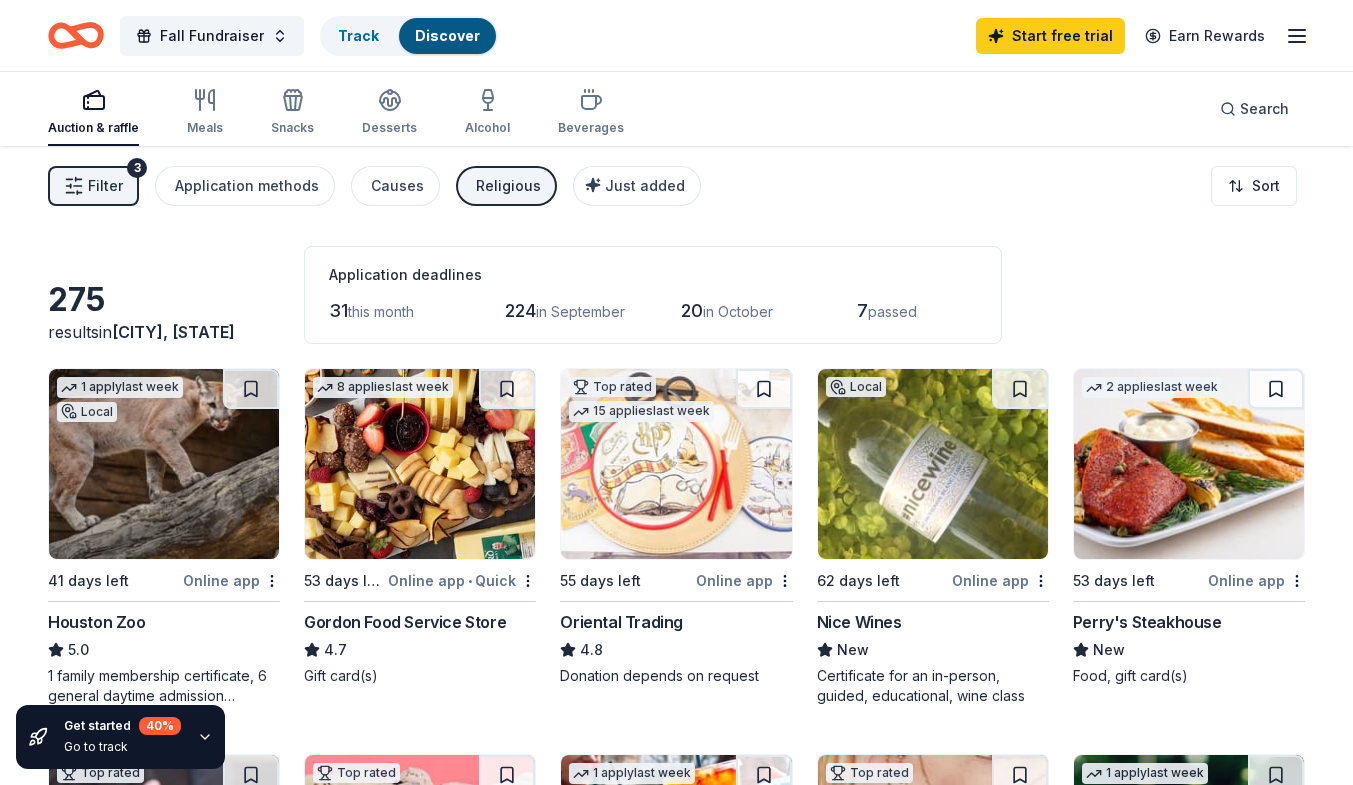 click at bounding box center [1189, 464] 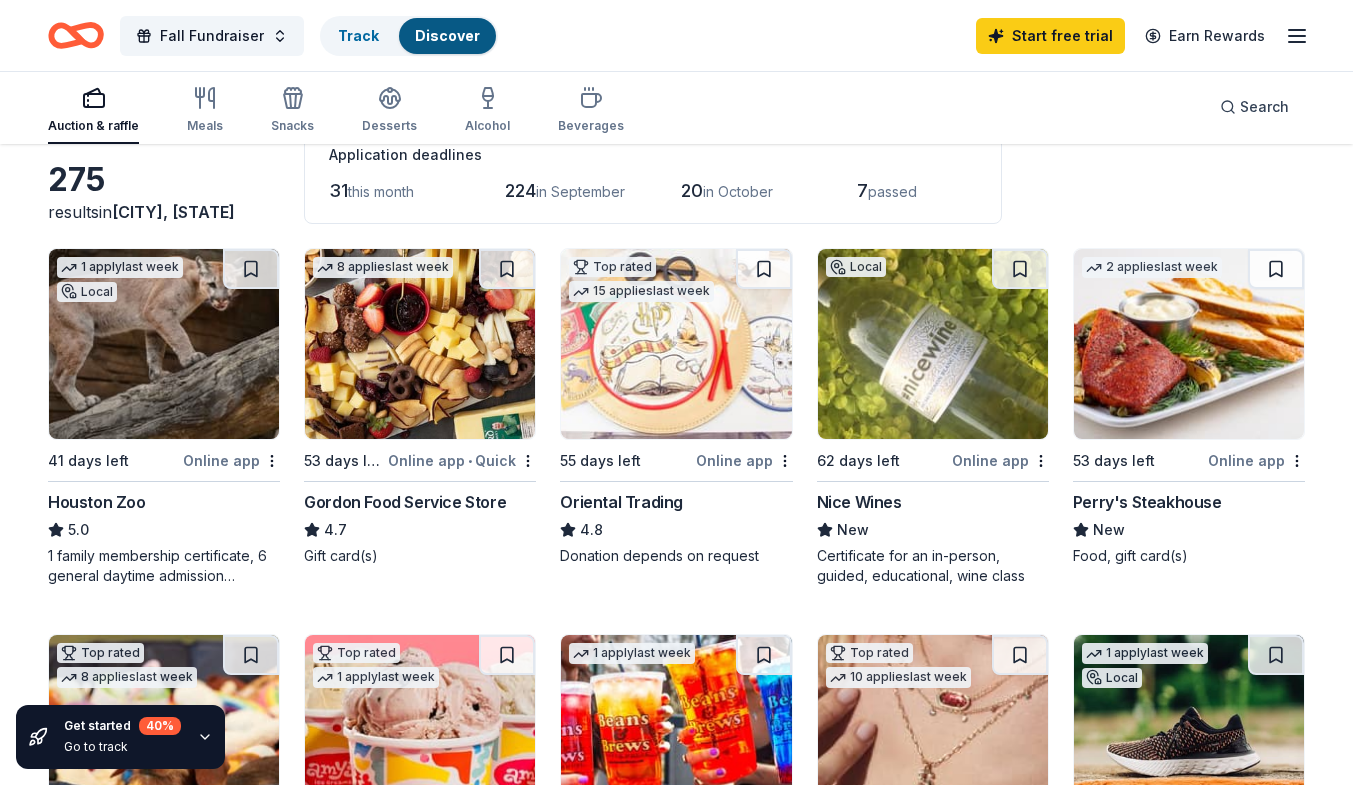 scroll, scrollTop: 100, scrollLeft: 0, axis: vertical 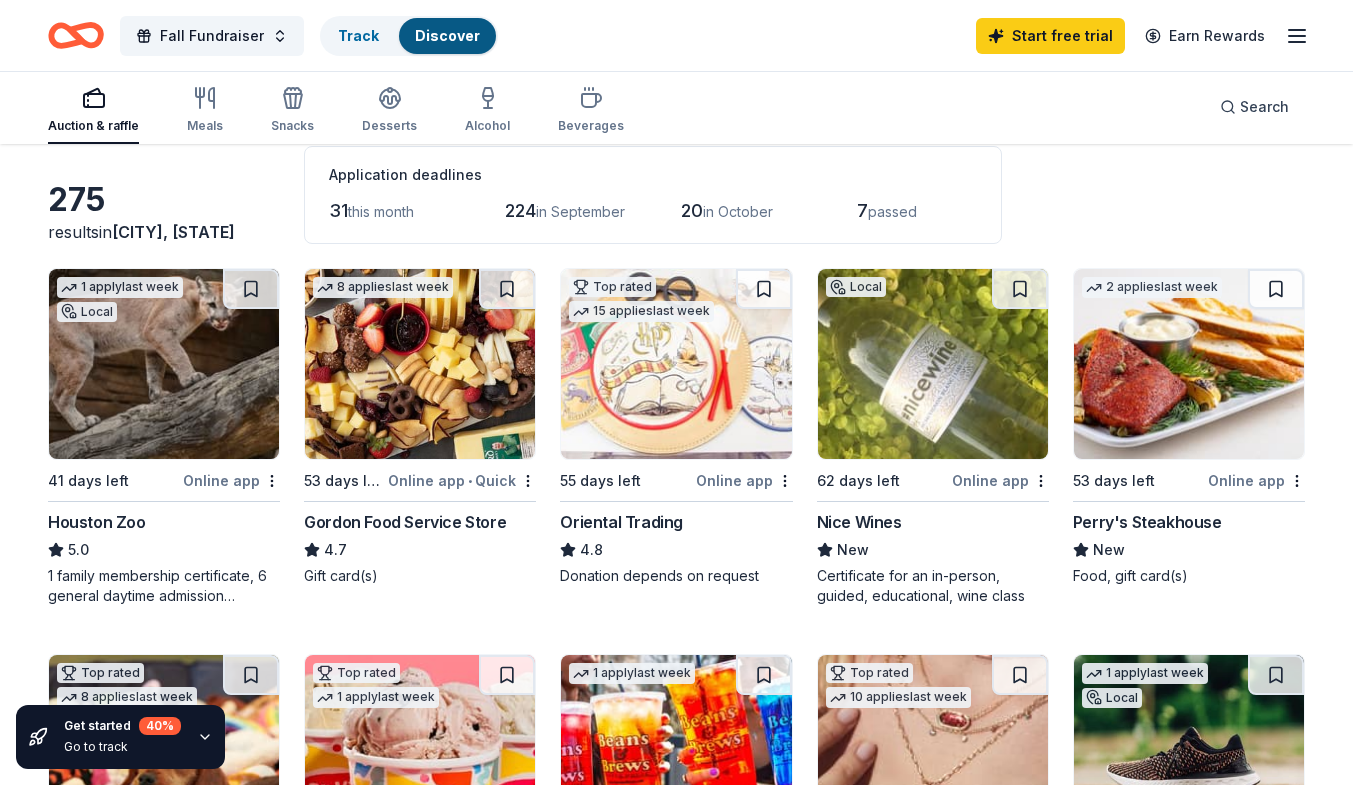 click on "Gordon Food Service Store" at bounding box center (405, 522) 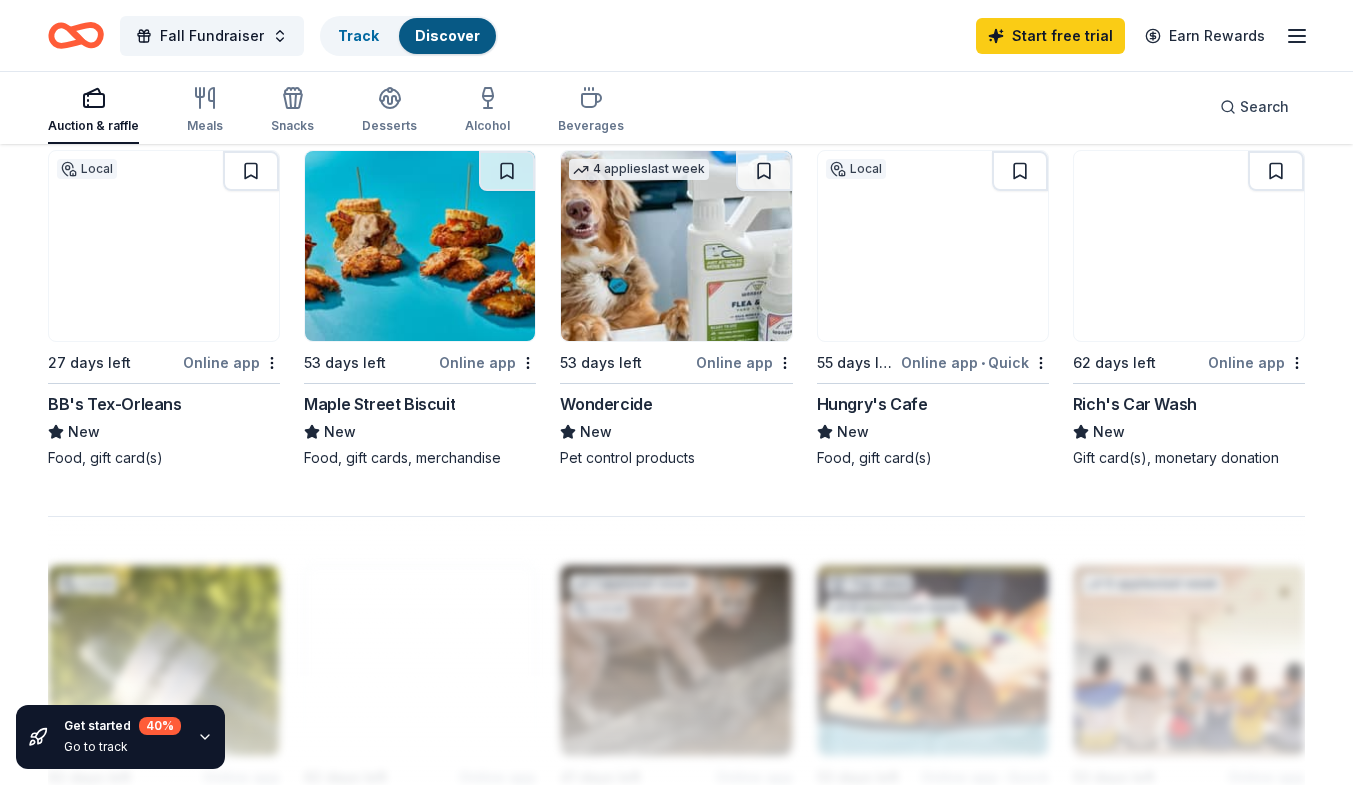 scroll, scrollTop: 1400, scrollLeft: 0, axis: vertical 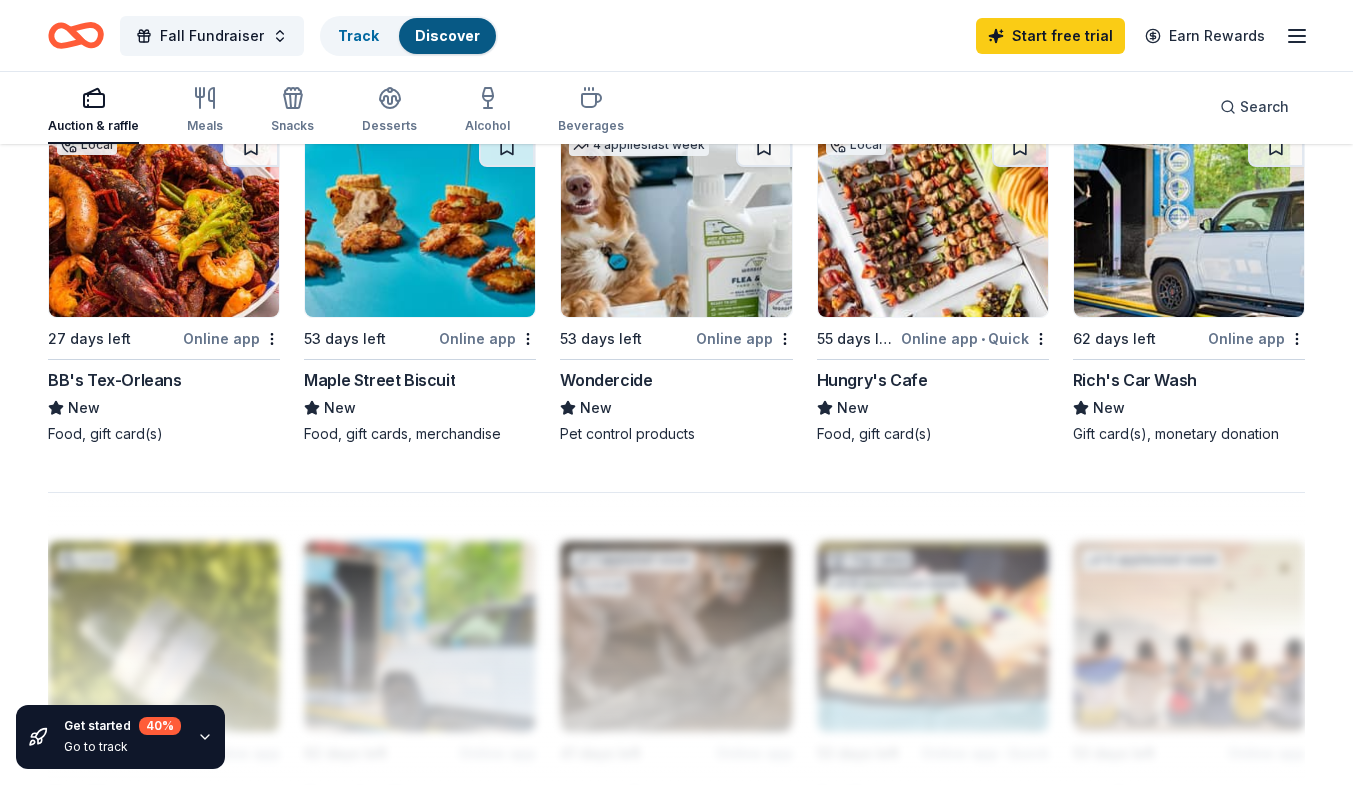 click on "BB's Tex-Orleans" at bounding box center [115, 380] 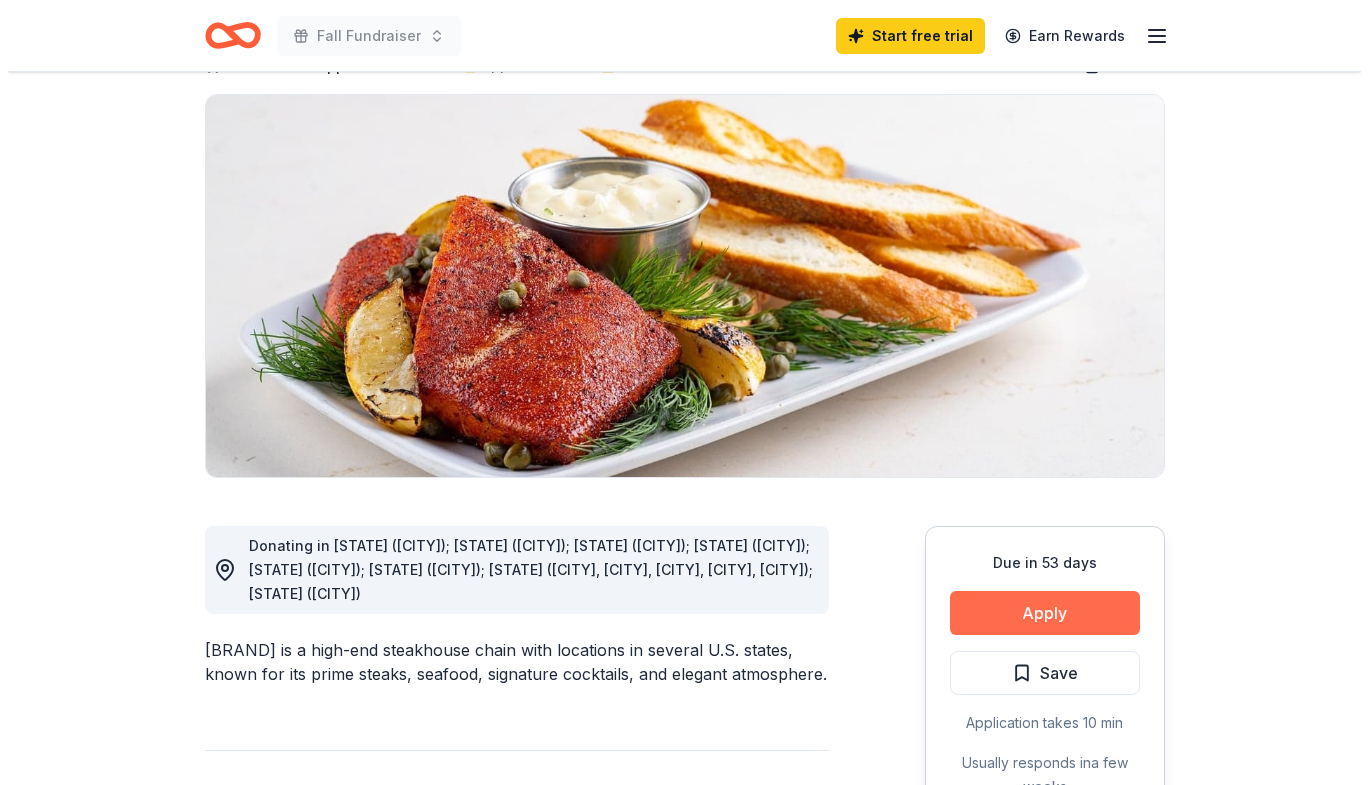scroll, scrollTop: 200, scrollLeft: 0, axis: vertical 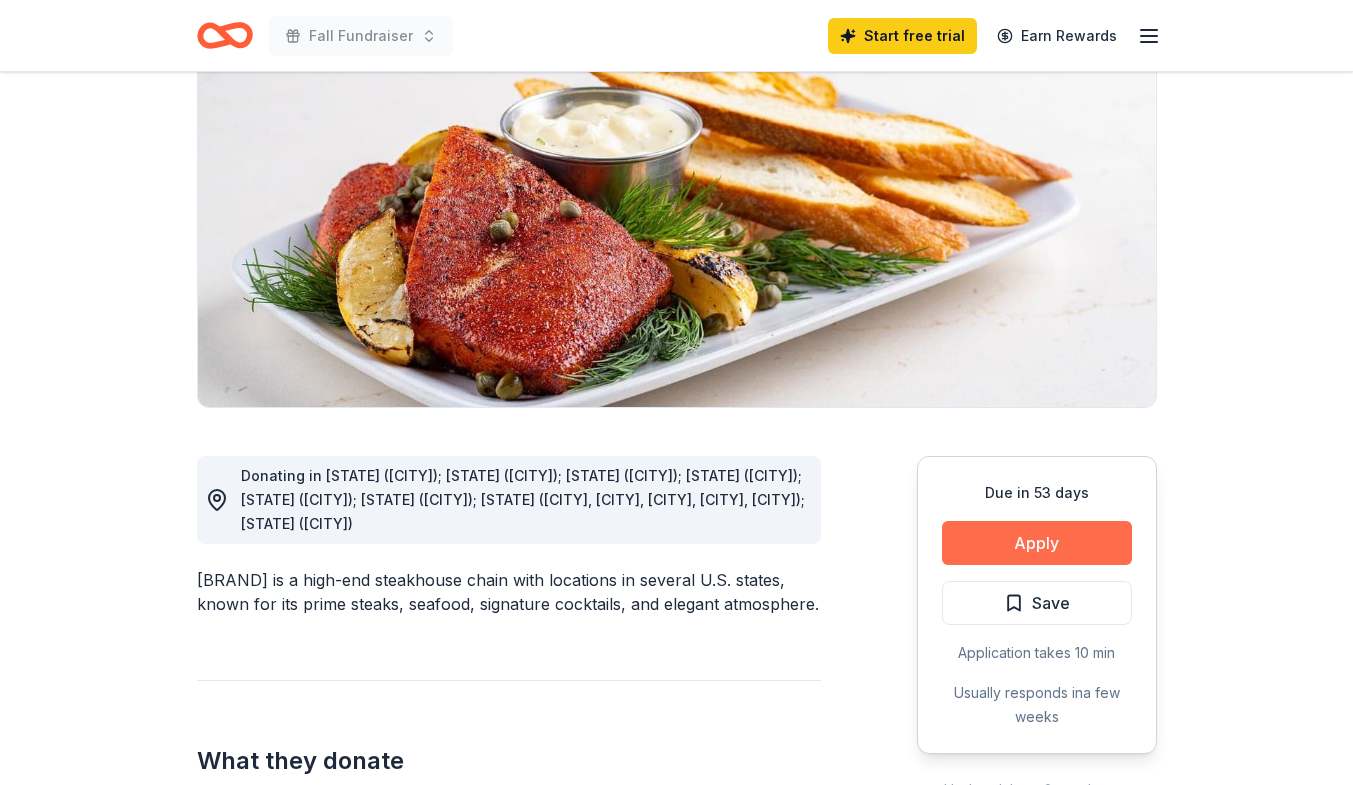 click on "Apply" at bounding box center [1037, 543] 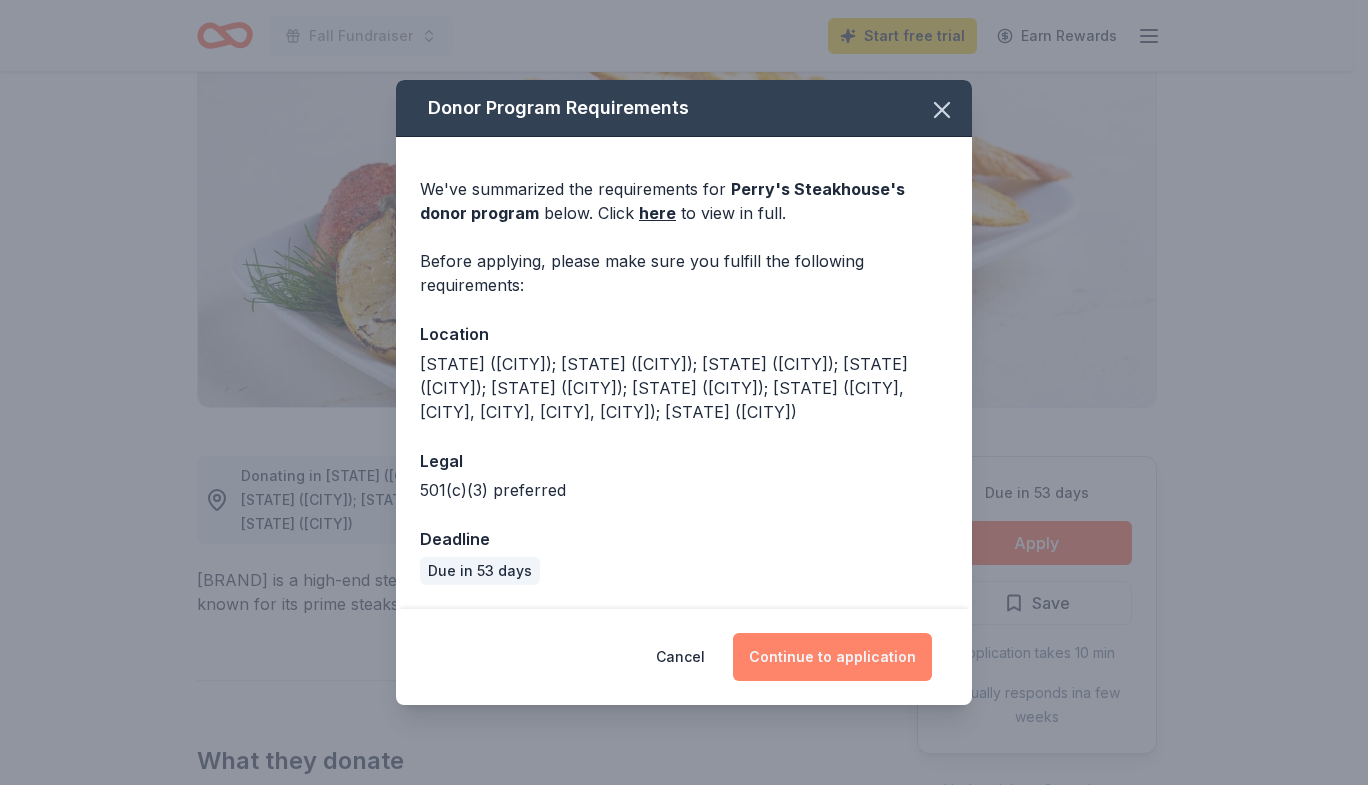 click on "Continue to application" at bounding box center [832, 657] 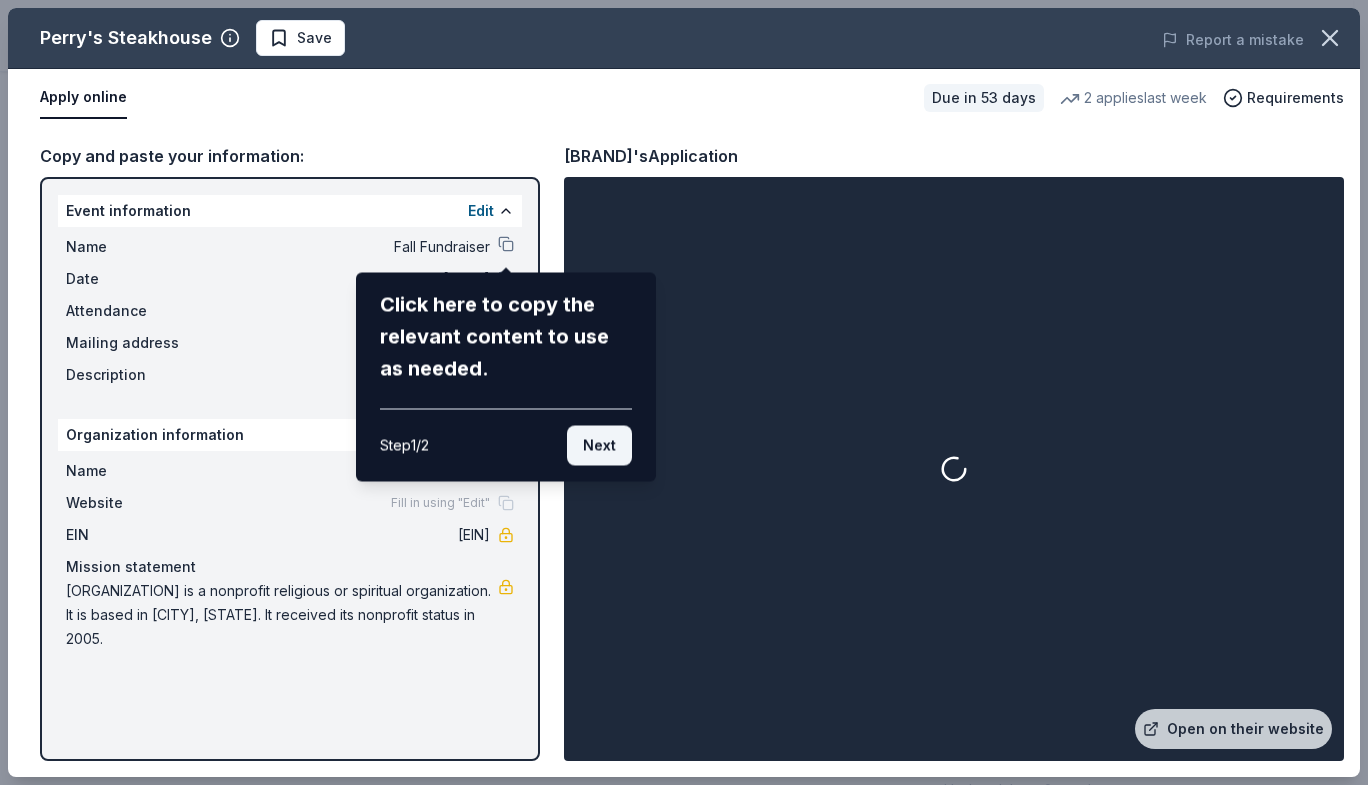 click on "Next" at bounding box center (599, 446) 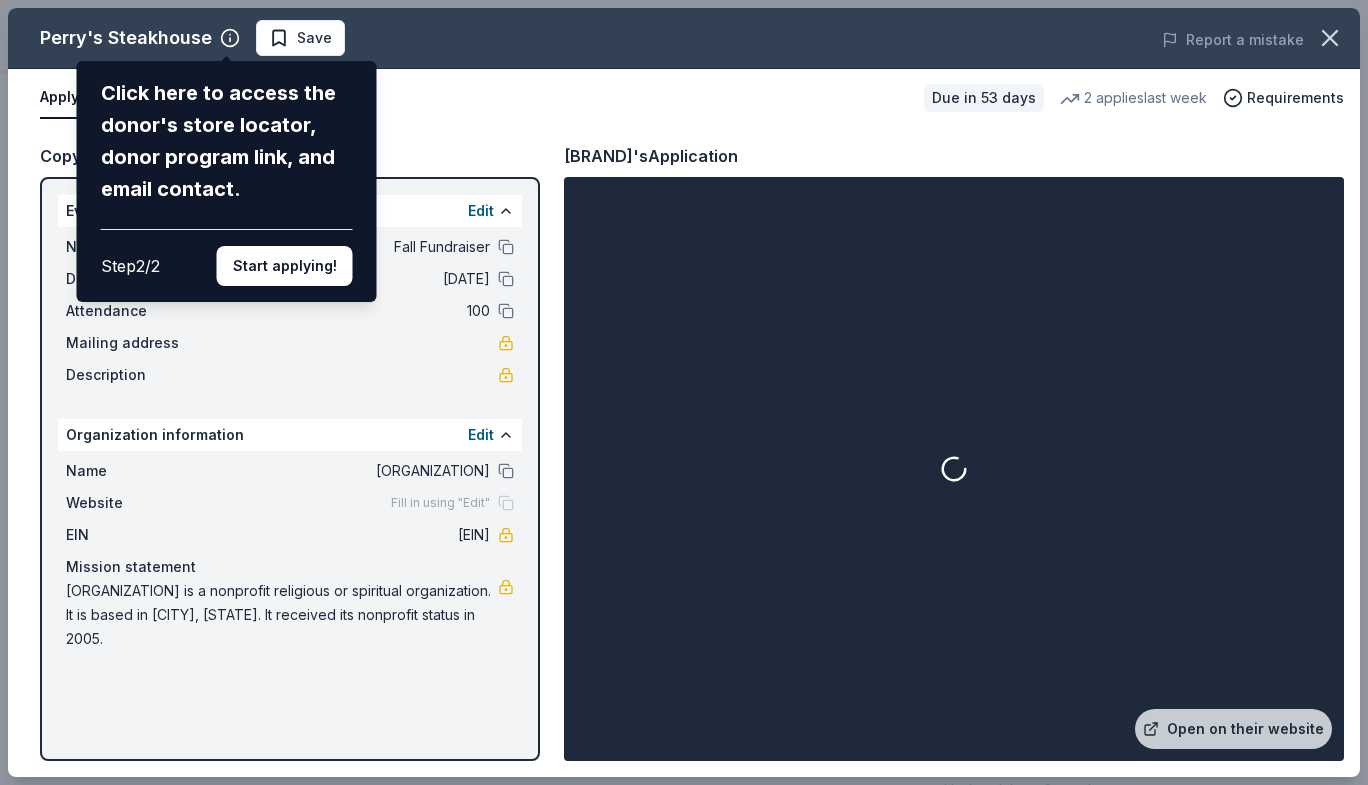 click on "Start applying!" at bounding box center [285, 266] 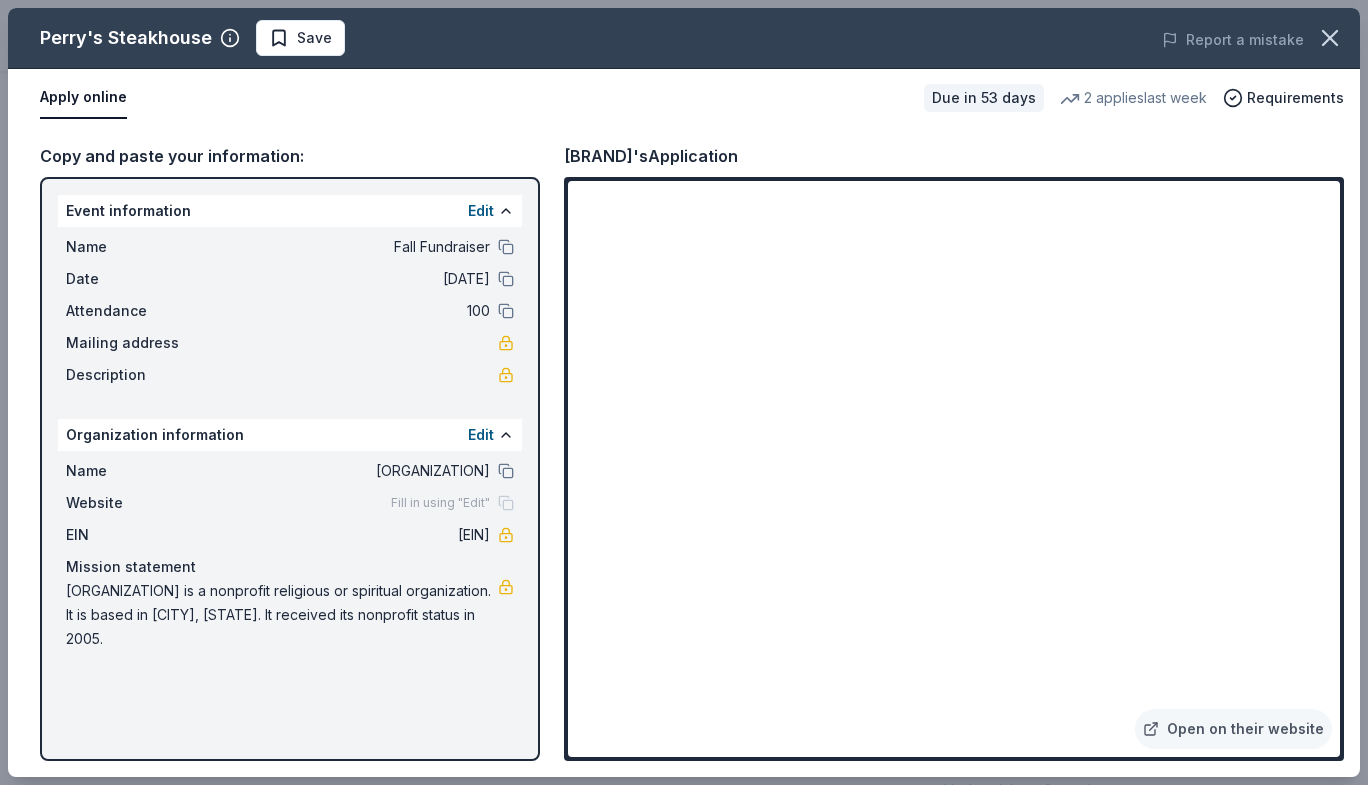 click on "Copy and paste your information:" at bounding box center [290, 156] 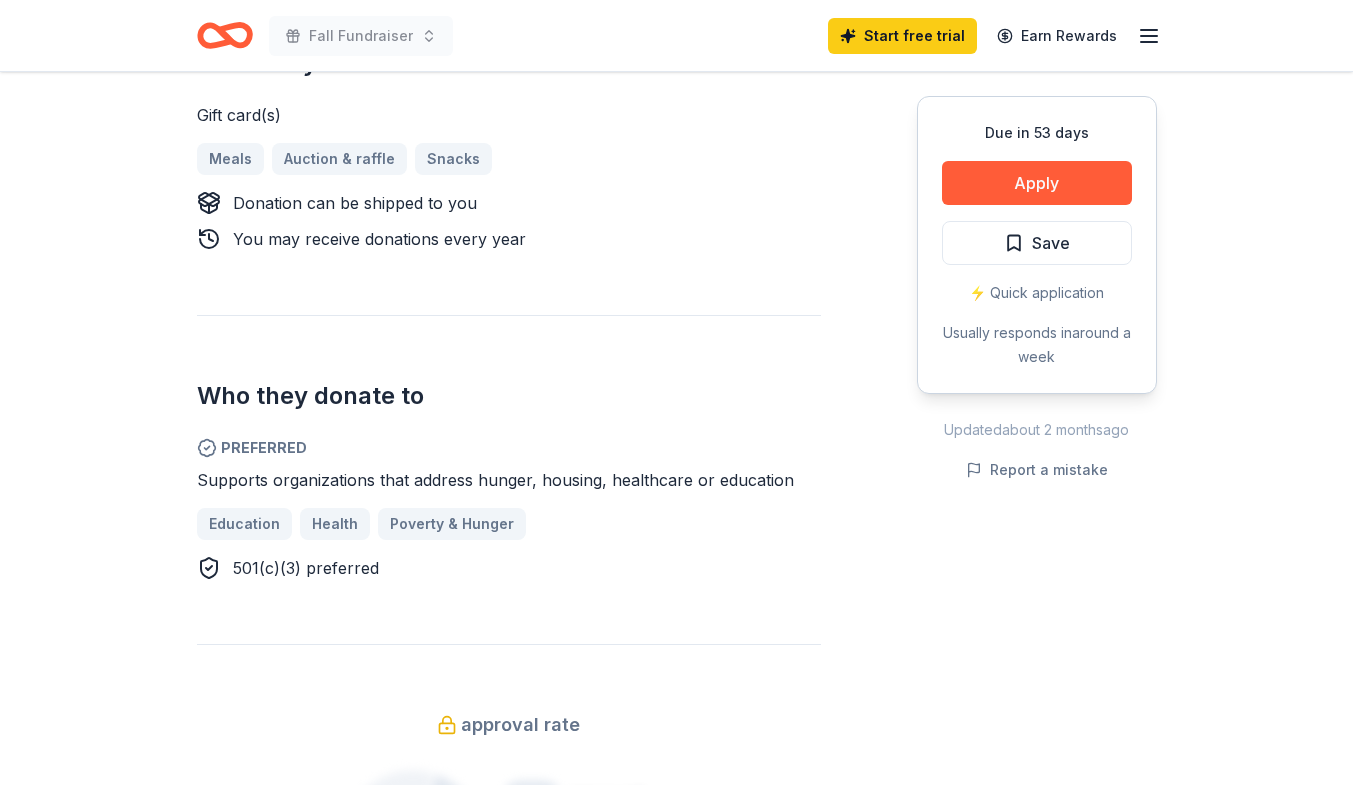 scroll, scrollTop: 900, scrollLeft: 0, axis: vertical 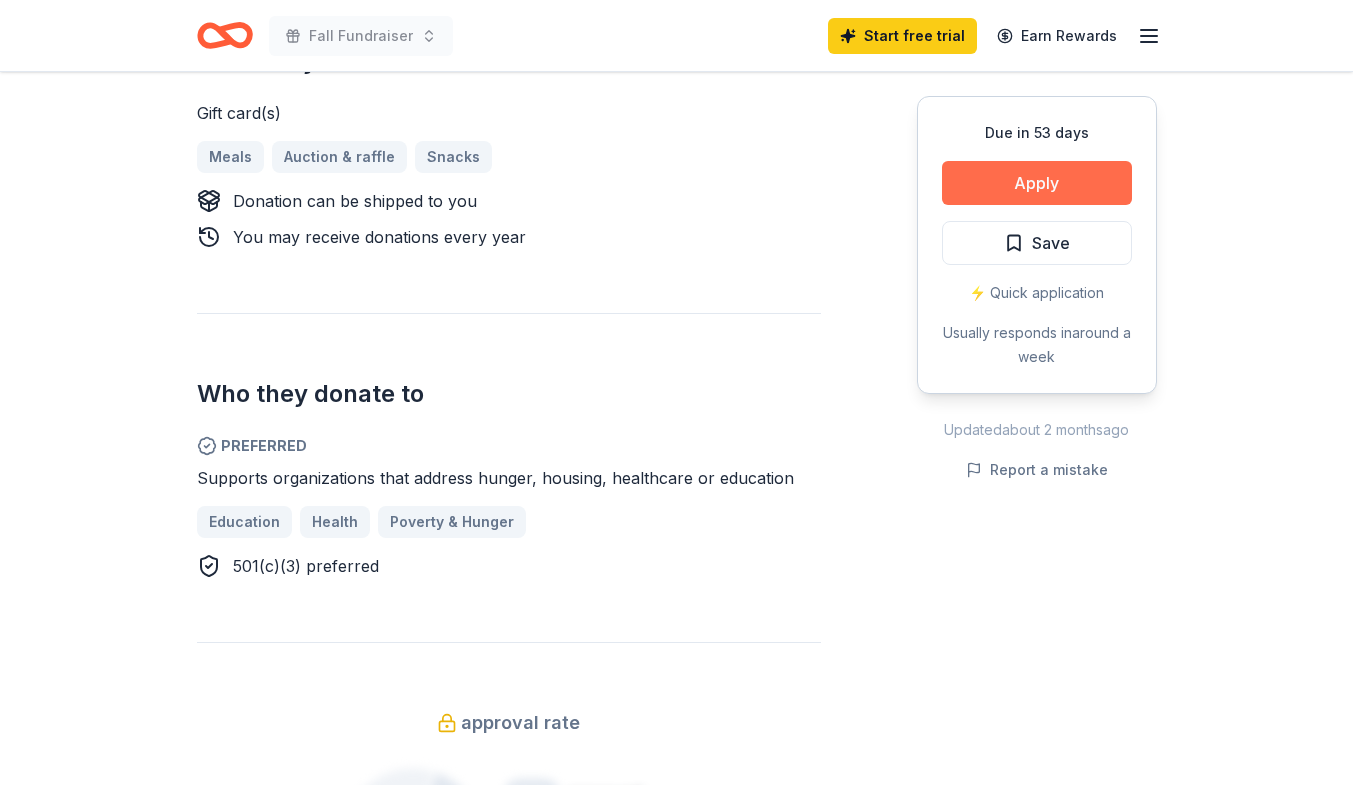 click on "Apply" at bounding box center [1037, 183] 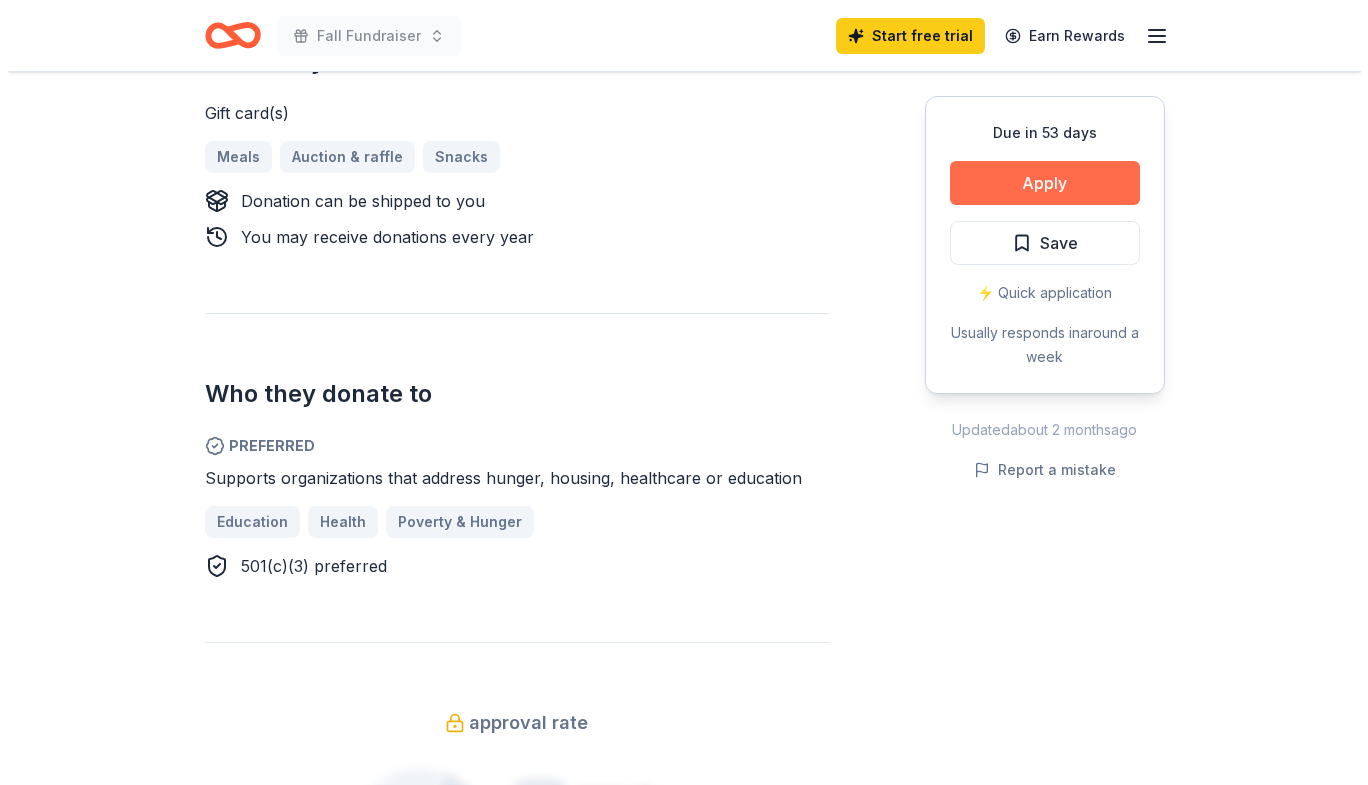 scroll, scrollTop: 928, scrollLeft: 0, axis: vertical 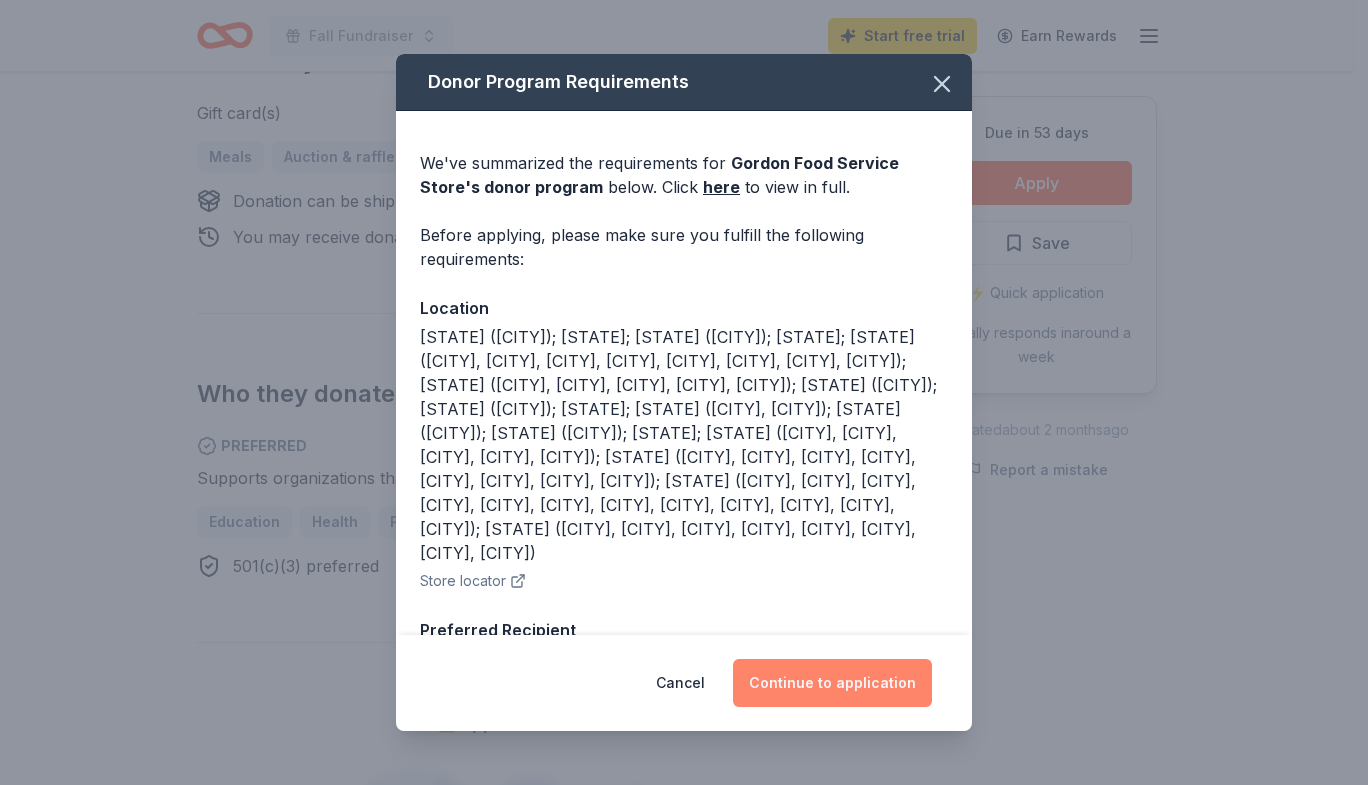 click on "Continue to application" at bounding box center (832, 683) 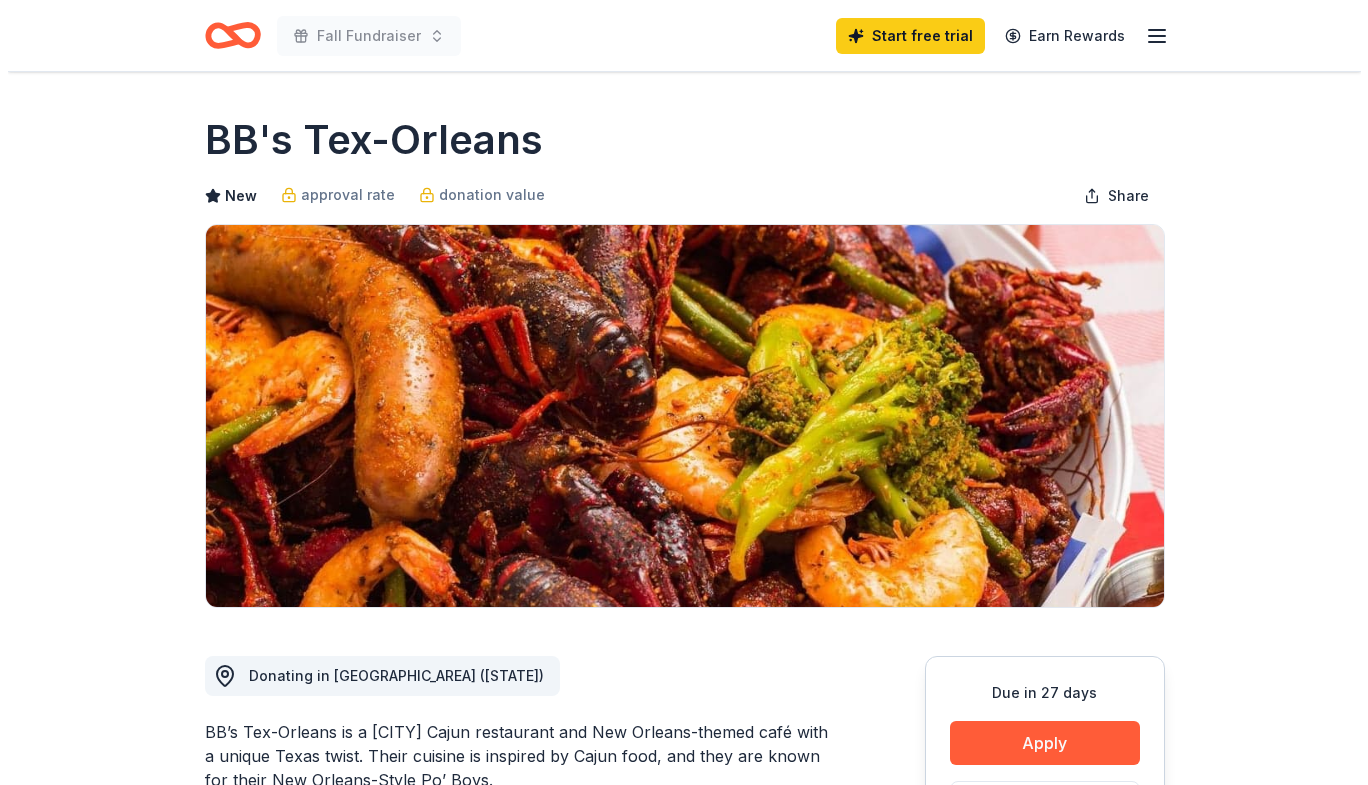 scroll, scrollTop: 200, scrollLeft: 0, axis: vertical 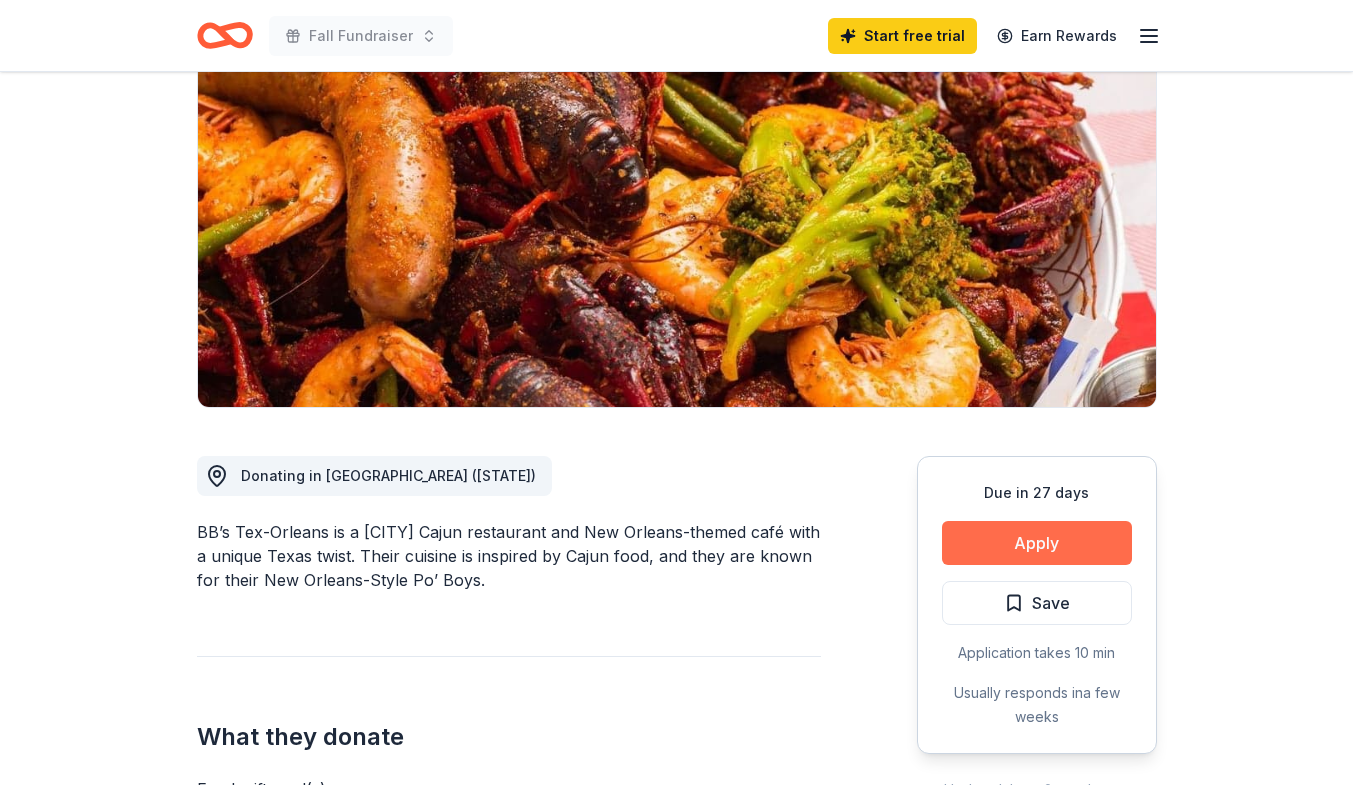 click on "Apply" at bounding box center (1037, 543) 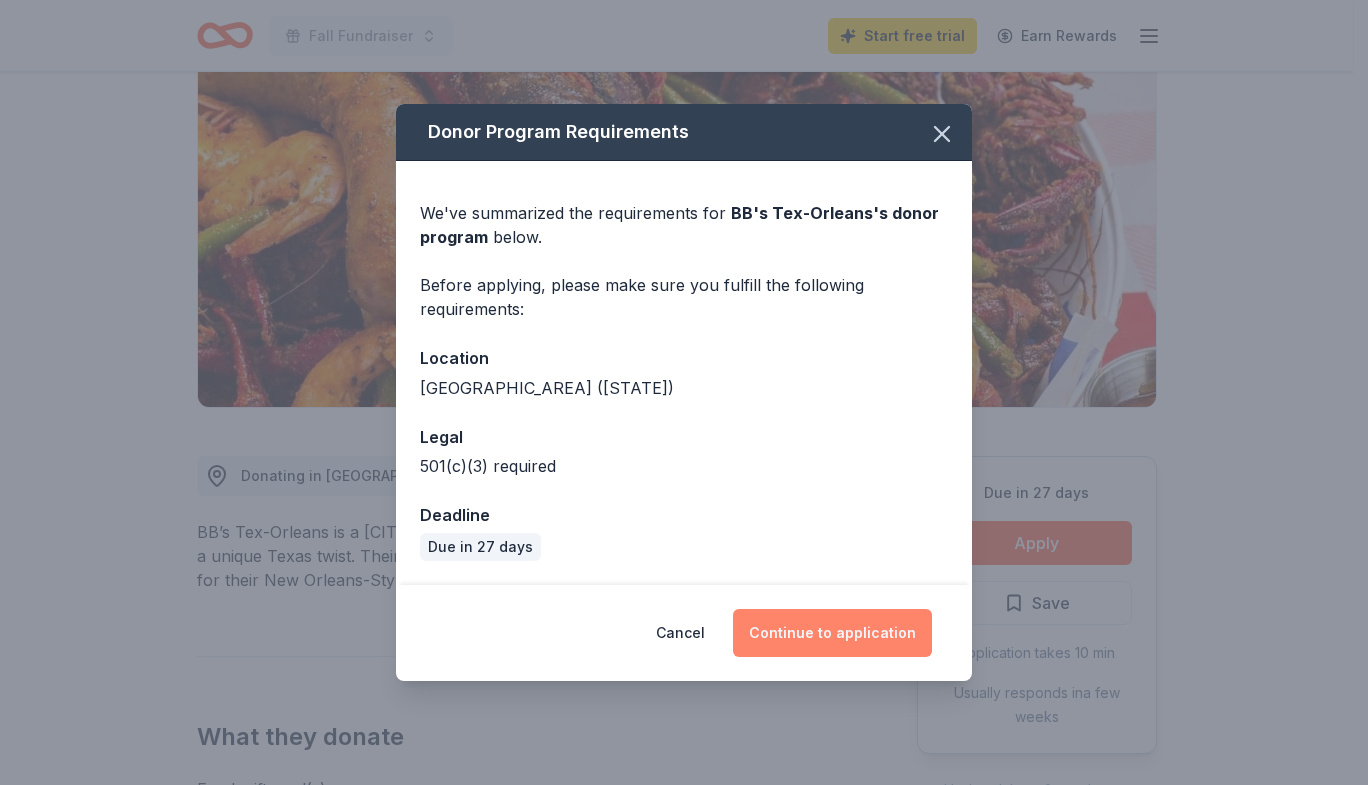 click on "Continue to application" at bounding box center [832, 633] 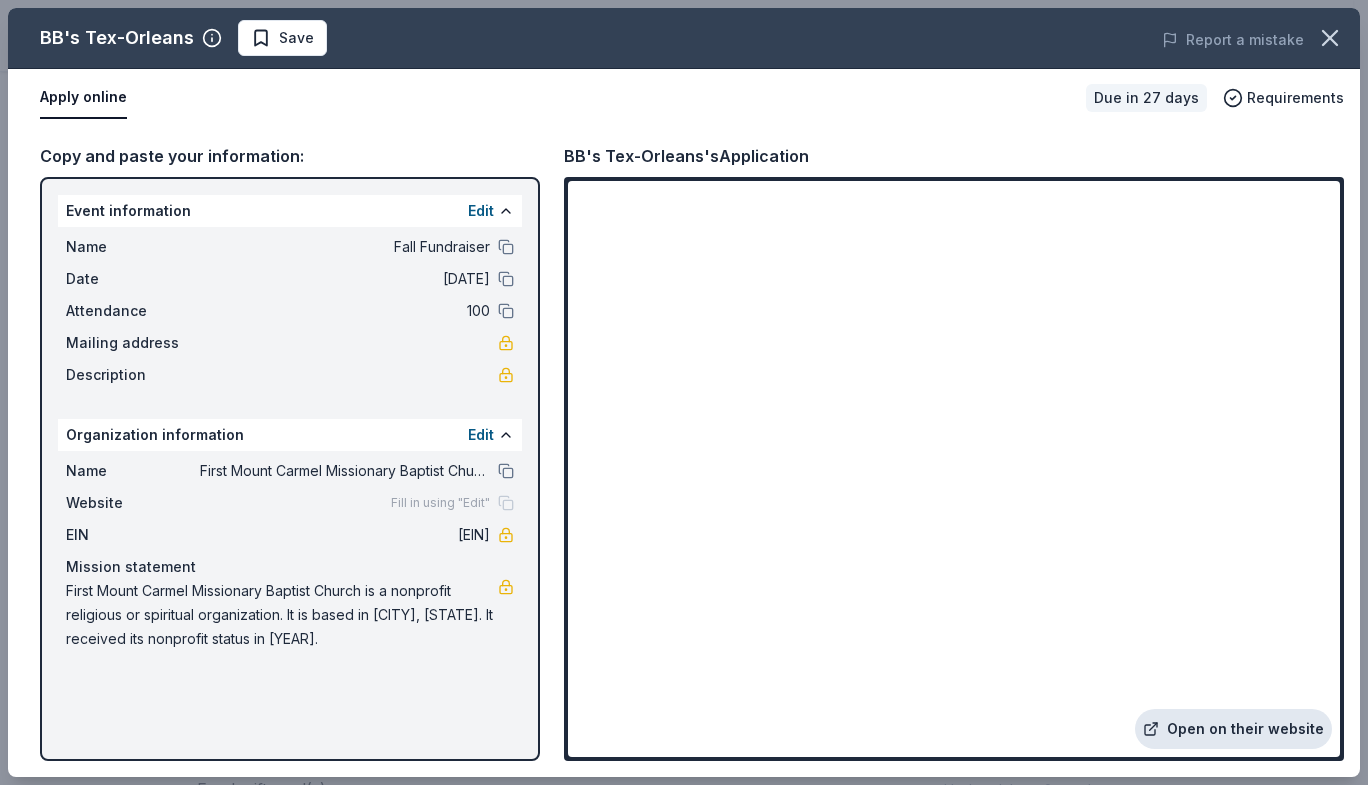 click on "Open on their website" at bounding box center (1233, 729) 